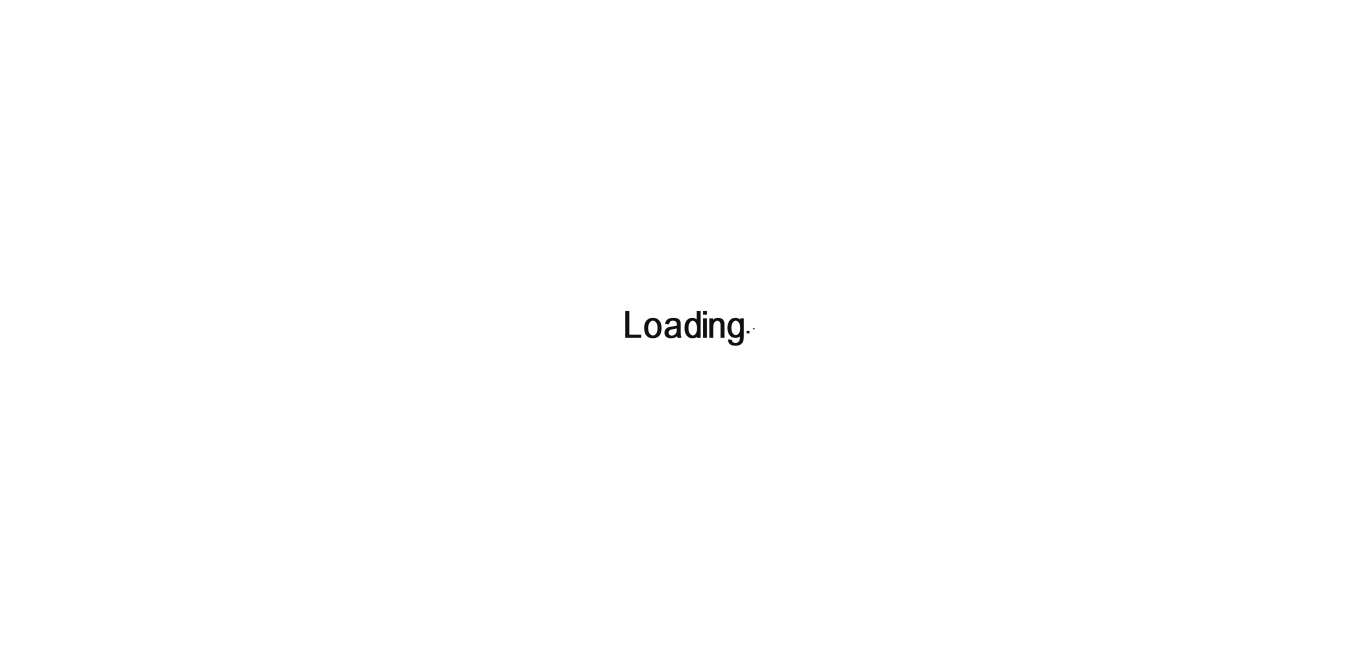 scroll, scrollTop: 0, scrollLeft: 0, axis: both 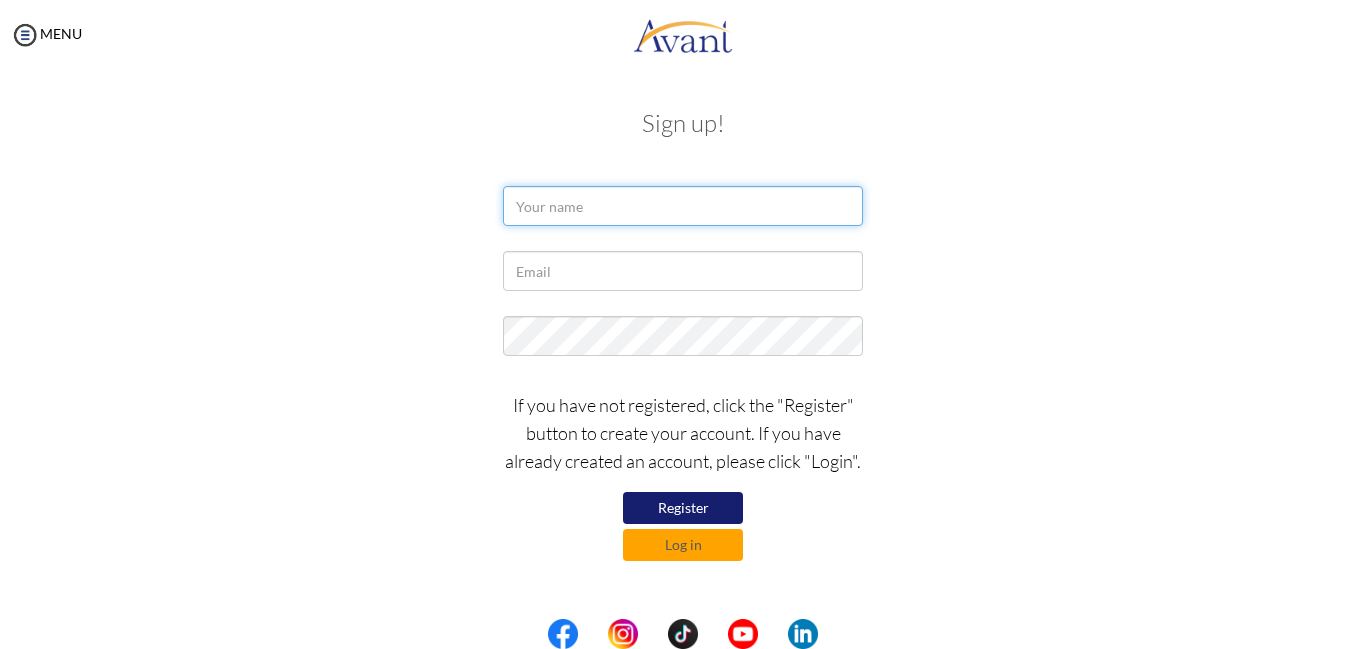 click at bounding box center (683, 206) 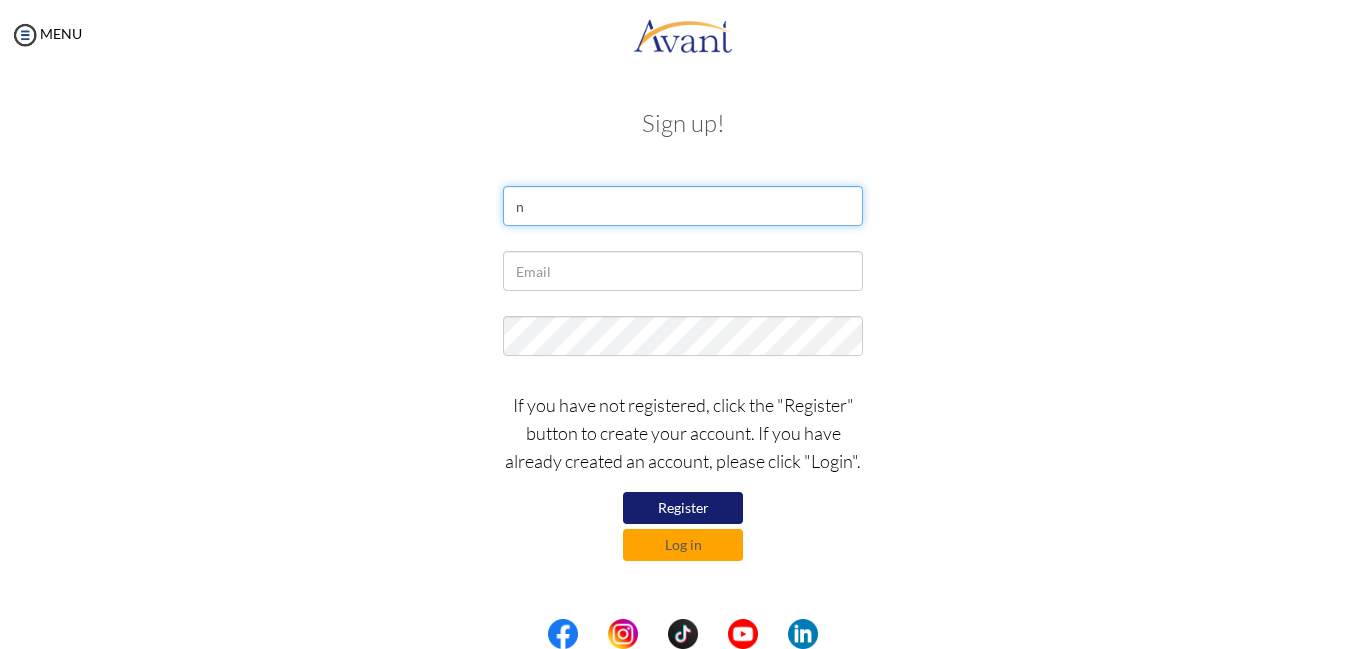 type on "Nicole Osundwa" 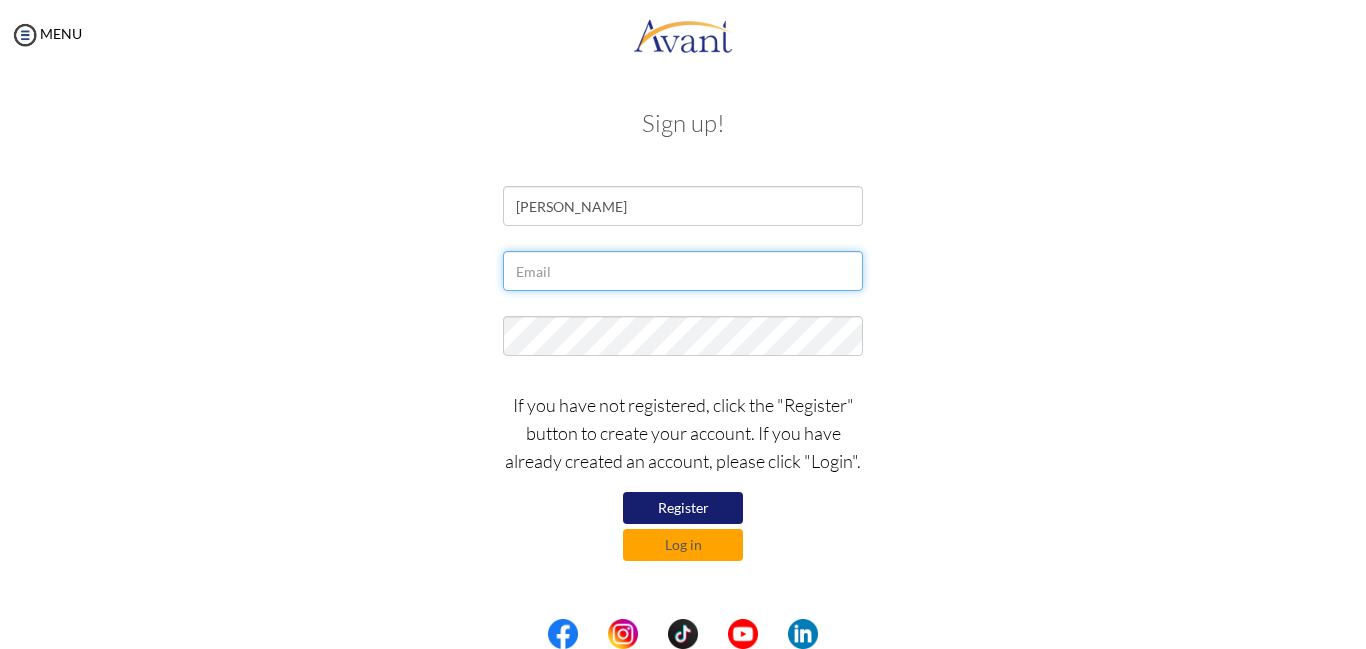 click at bounding box center (683, 271) 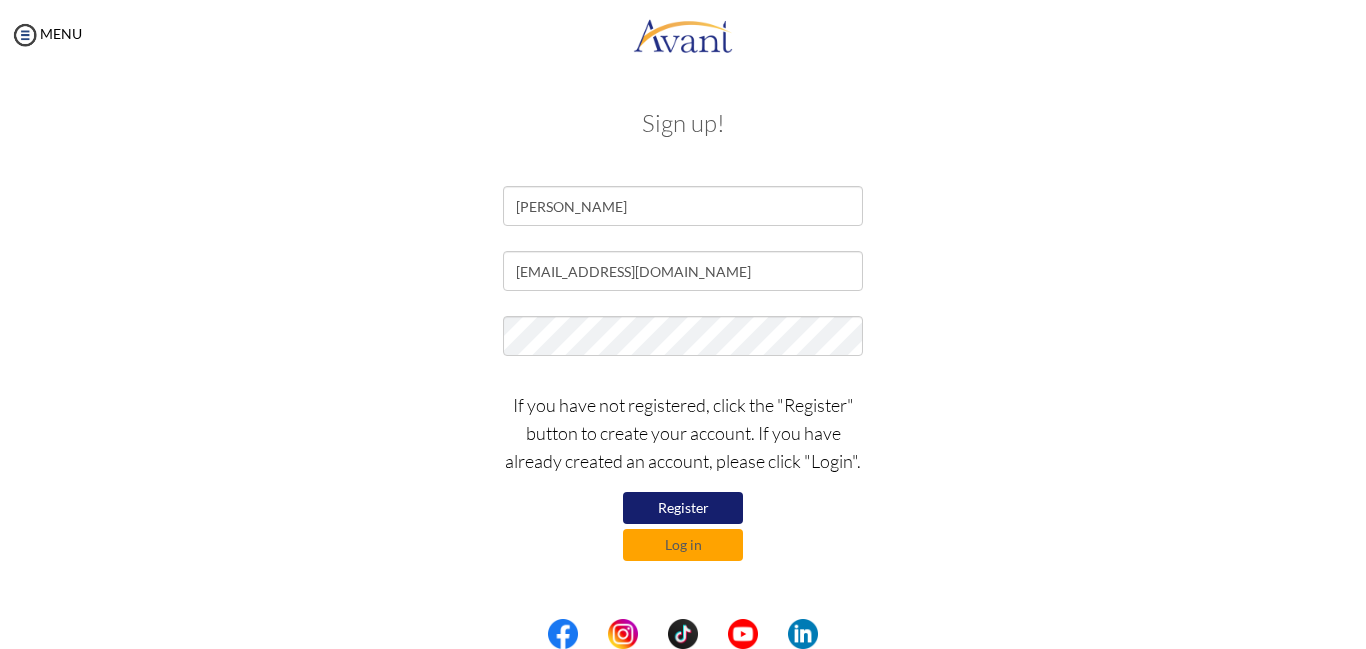 click on "Register" at bounding box center (683, 508) 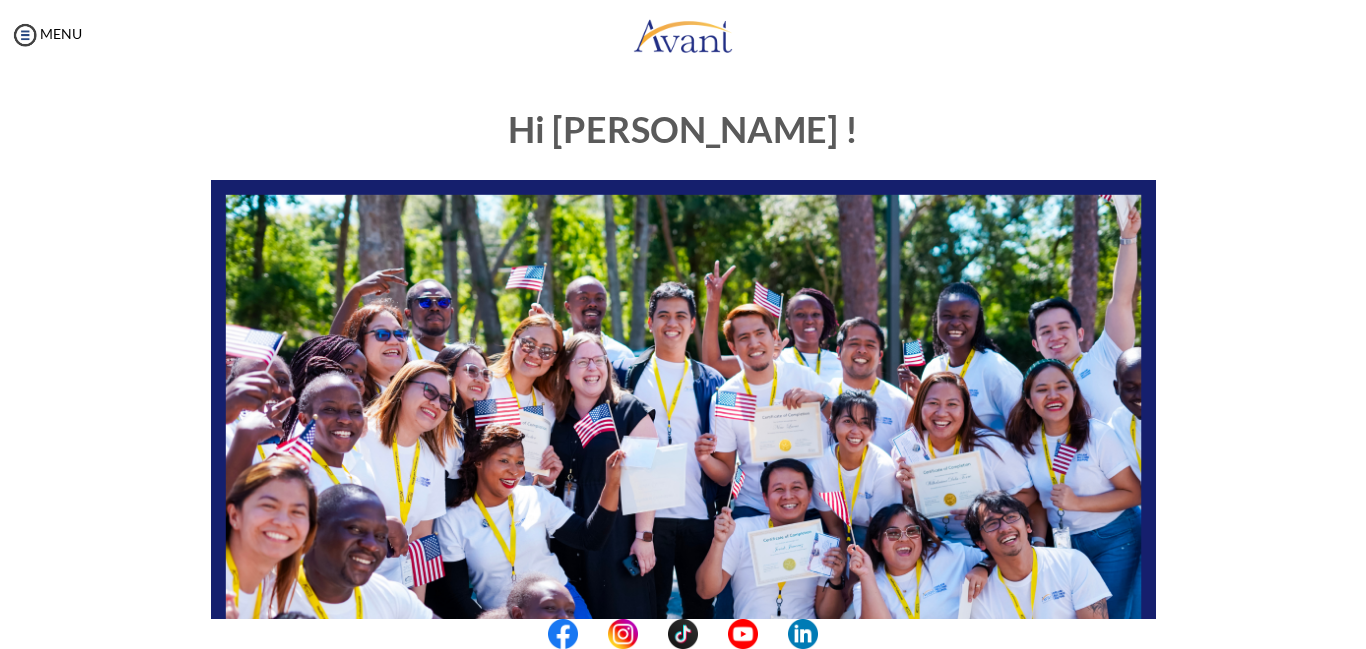 scroll, scrollTop: 0, scrollLeft: 0, axis: both 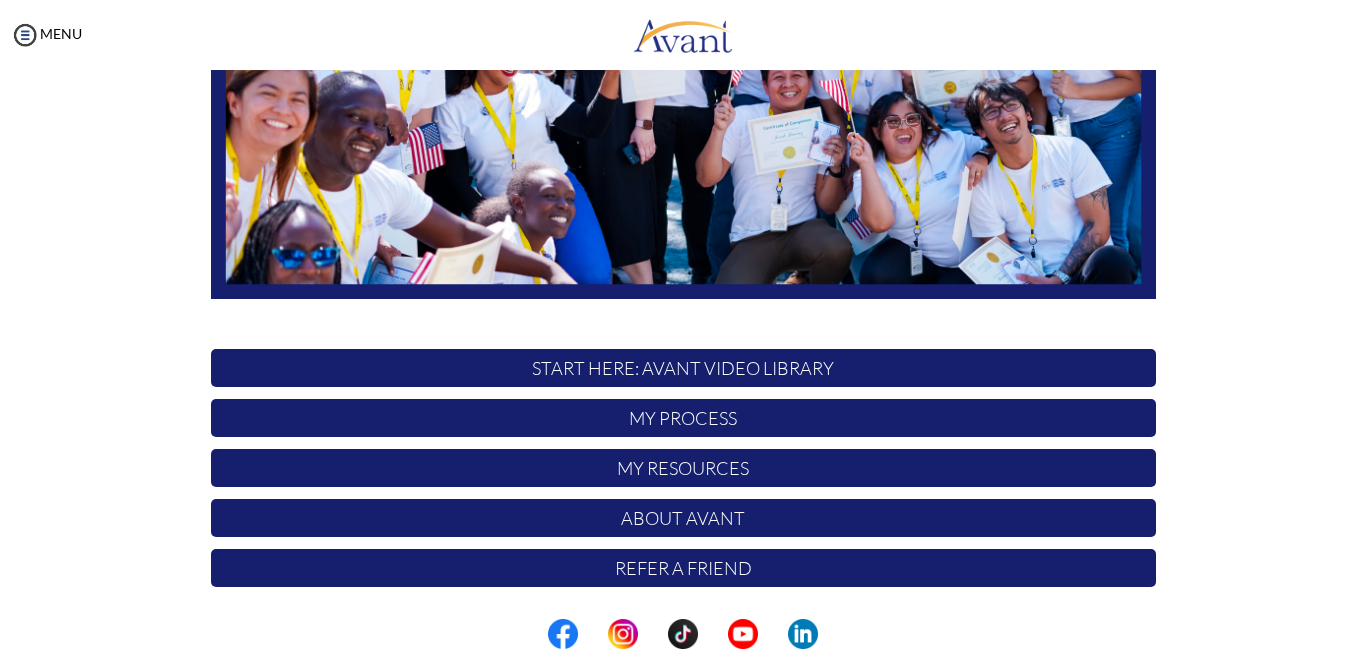 click on "My Resources" at bounding box center [683, 468] 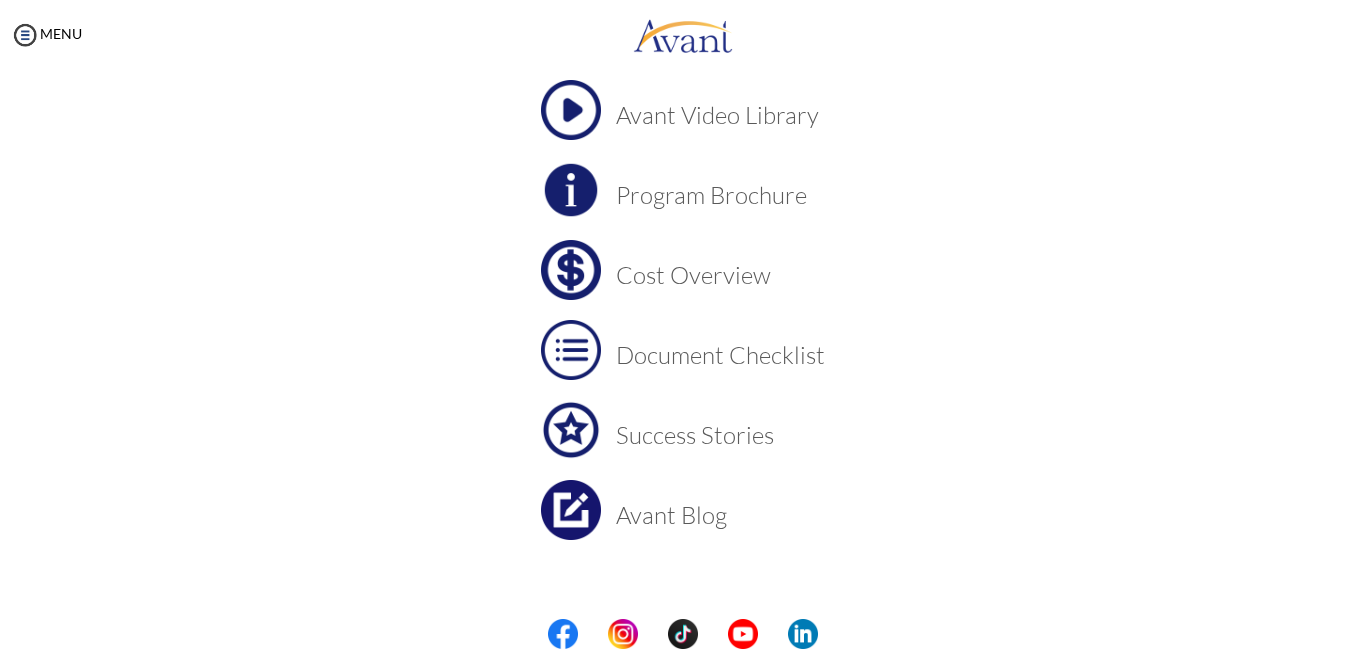 scroll, scrollTop: 159, scrollLeft: 0, axis: vertical 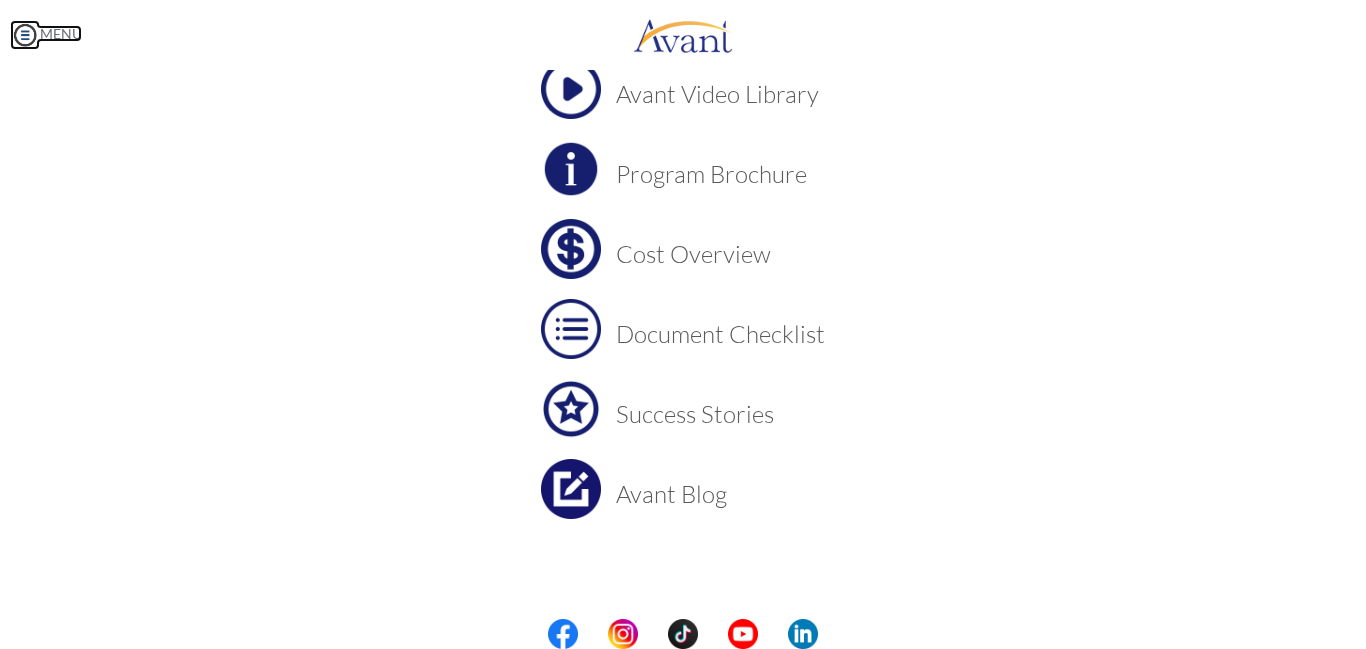 click at bounding box center [25, 35] 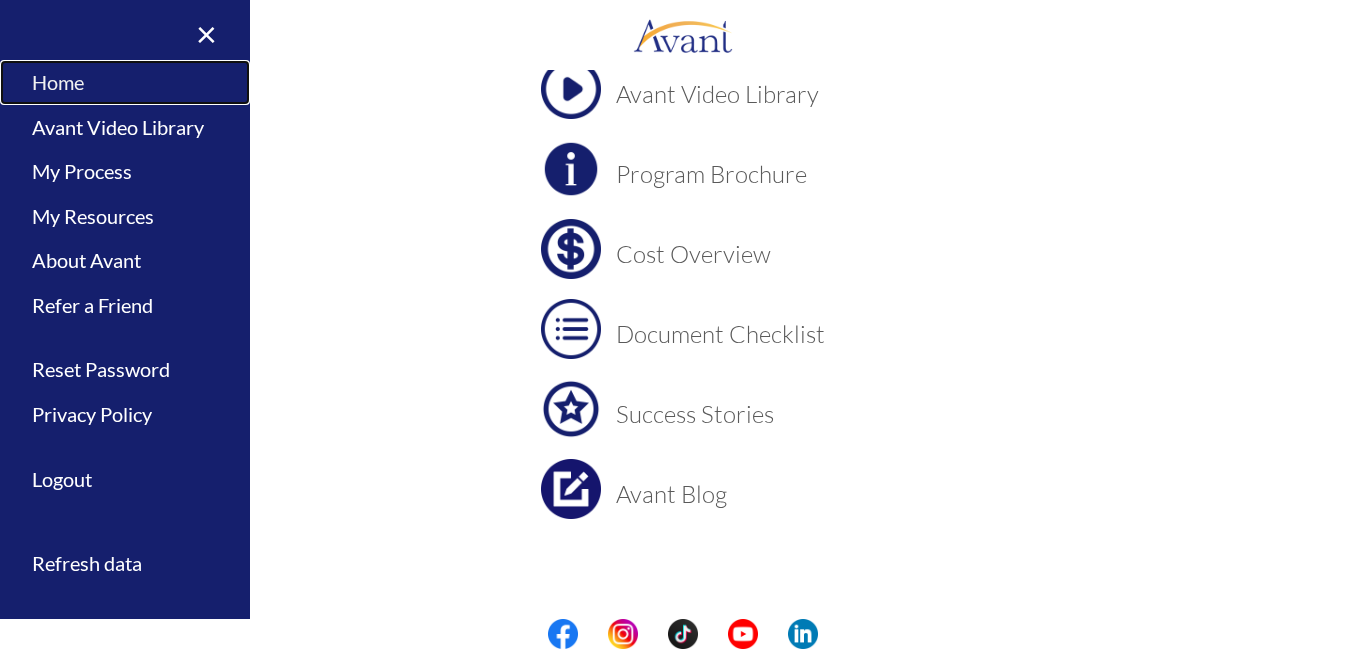 click on "Home" at bounding box center [125, 82] 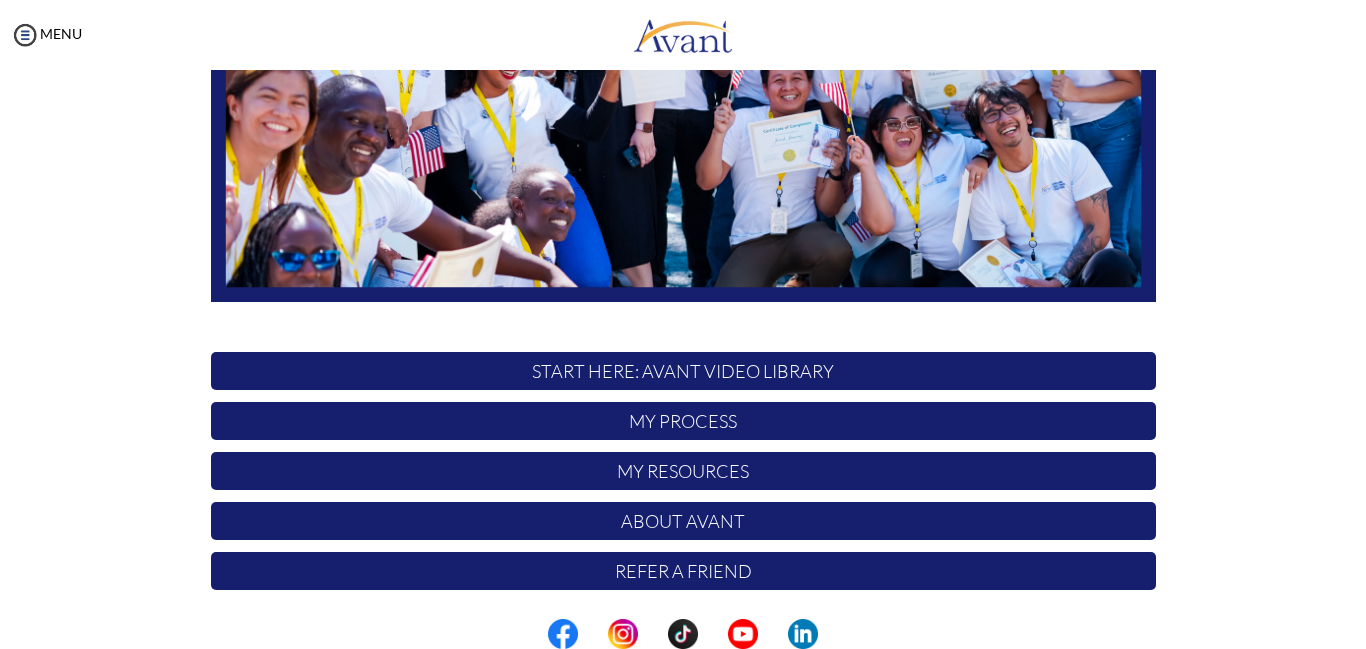 scroll, scrollTop: 412, scrollLeft: 0, axis: vertical 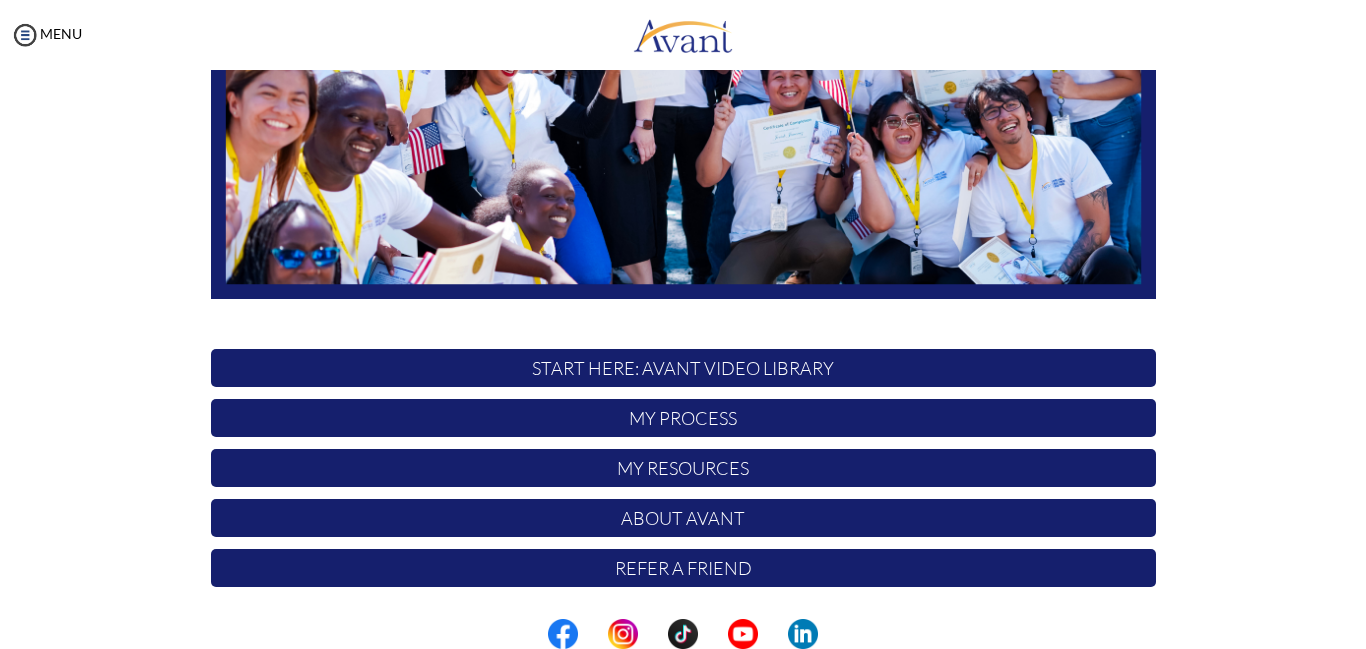 click on "START HERE: Avant Video Library" at bounding box center (683, 368) 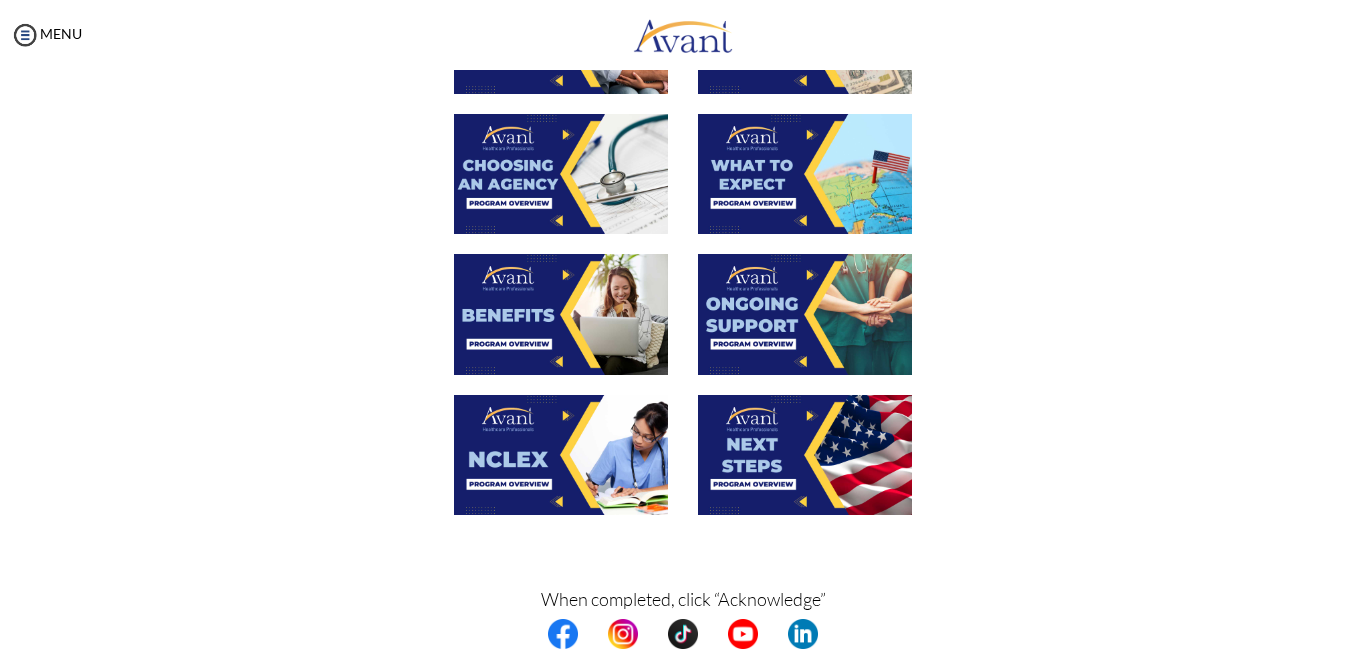 scroll, scrollTop: 796, scrollLeft: 0, axis: vertical 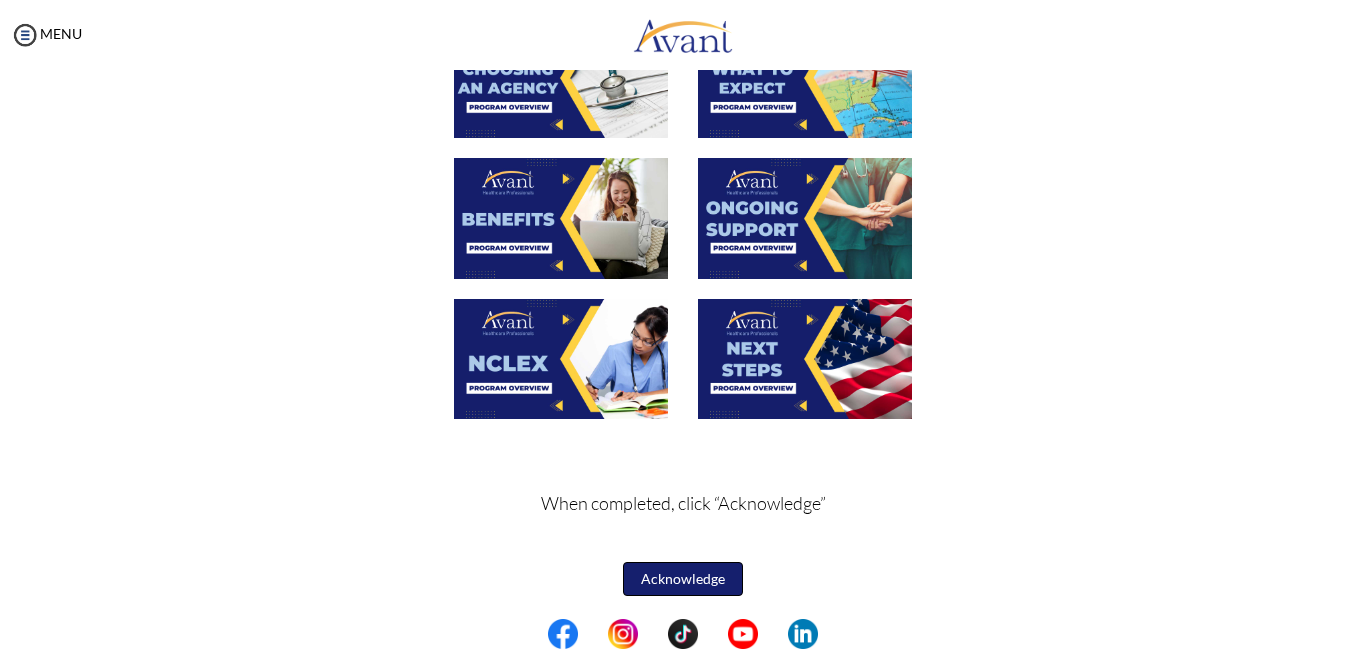 click on "Acknowledge" at bounding box center [683, 579] 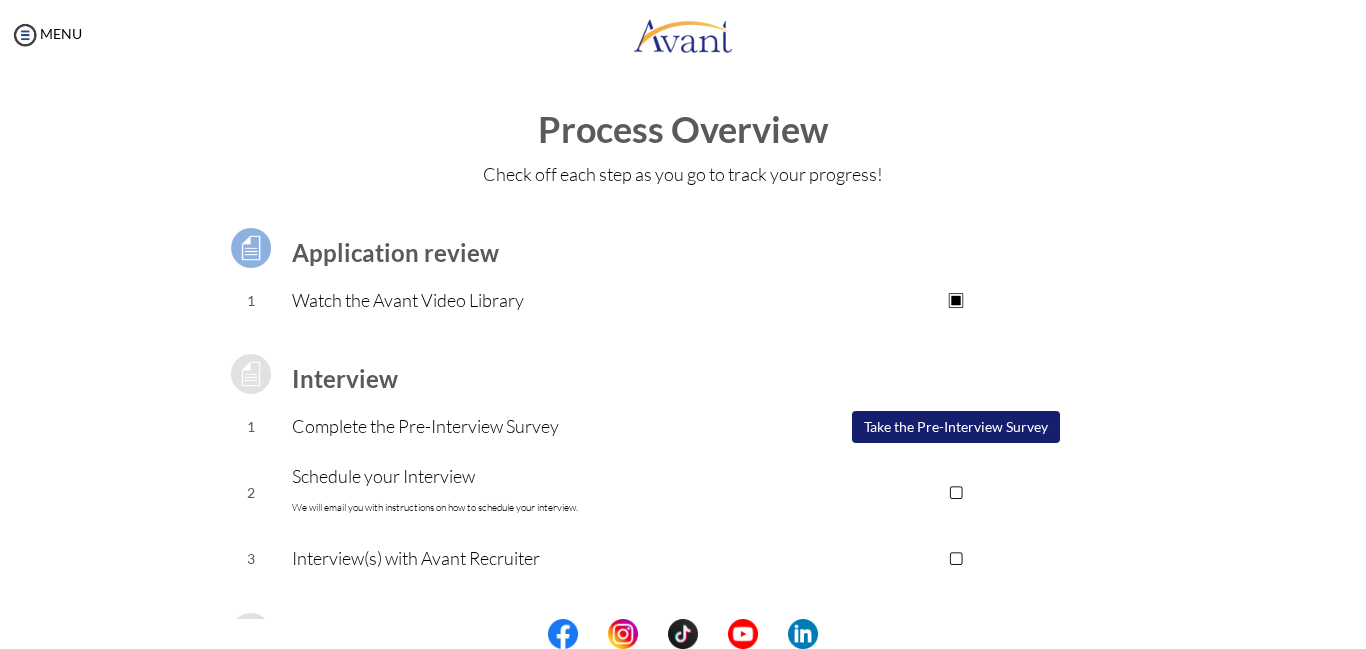 click on "▣" at bounding box center (955, 300) 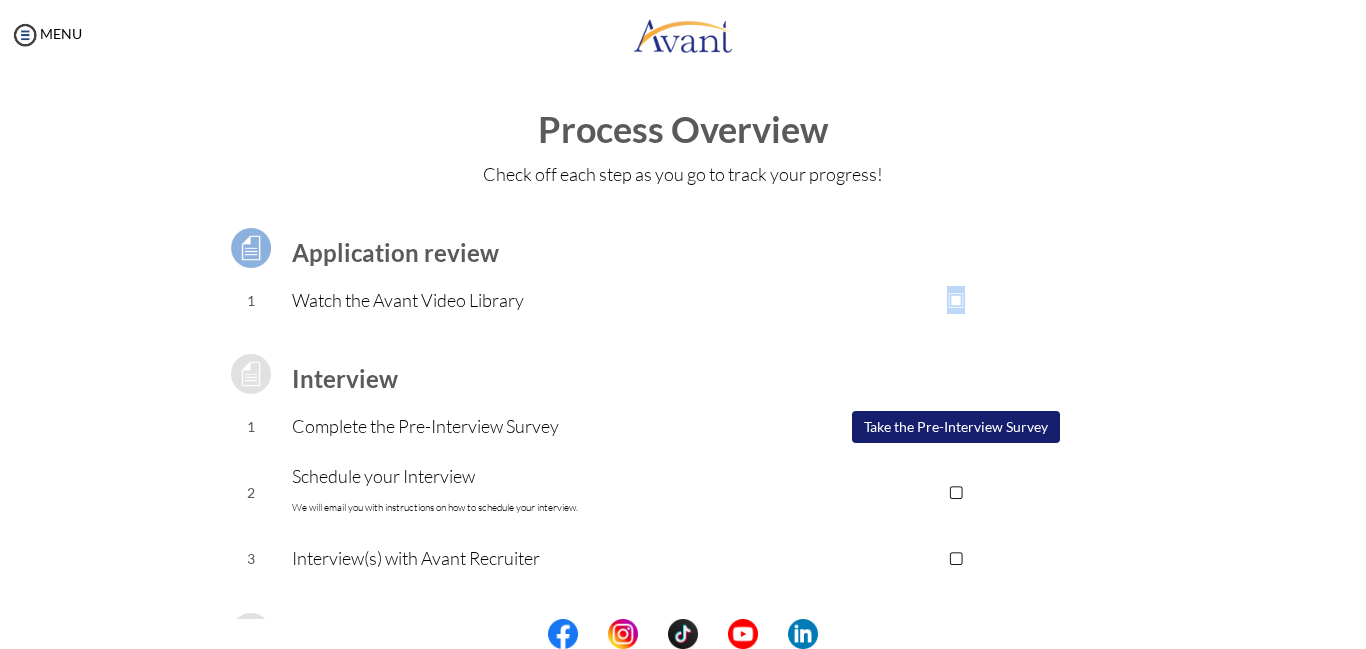 drag, startPoint x: 958, startPoint y: 298, endPoint x: 904, endPoint y: 309, distance: 55.108982 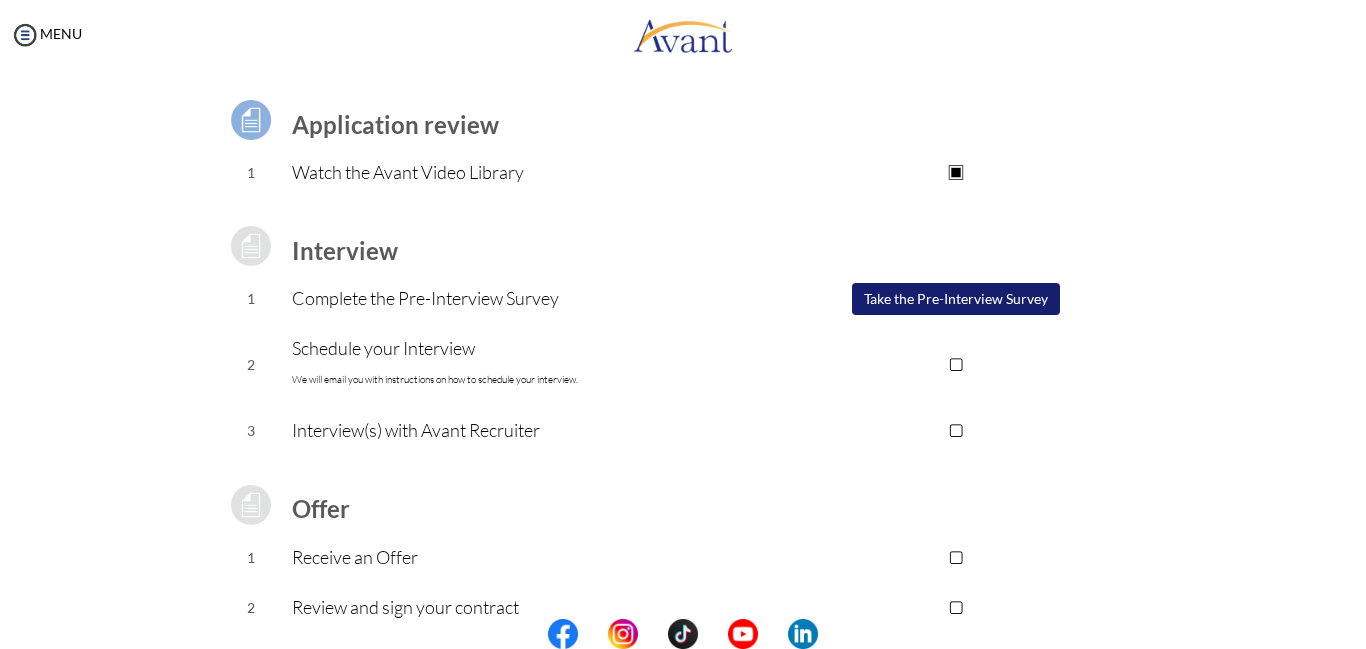 scroll, scrollTop: 200, scrollLeft: 0, axis: vertical 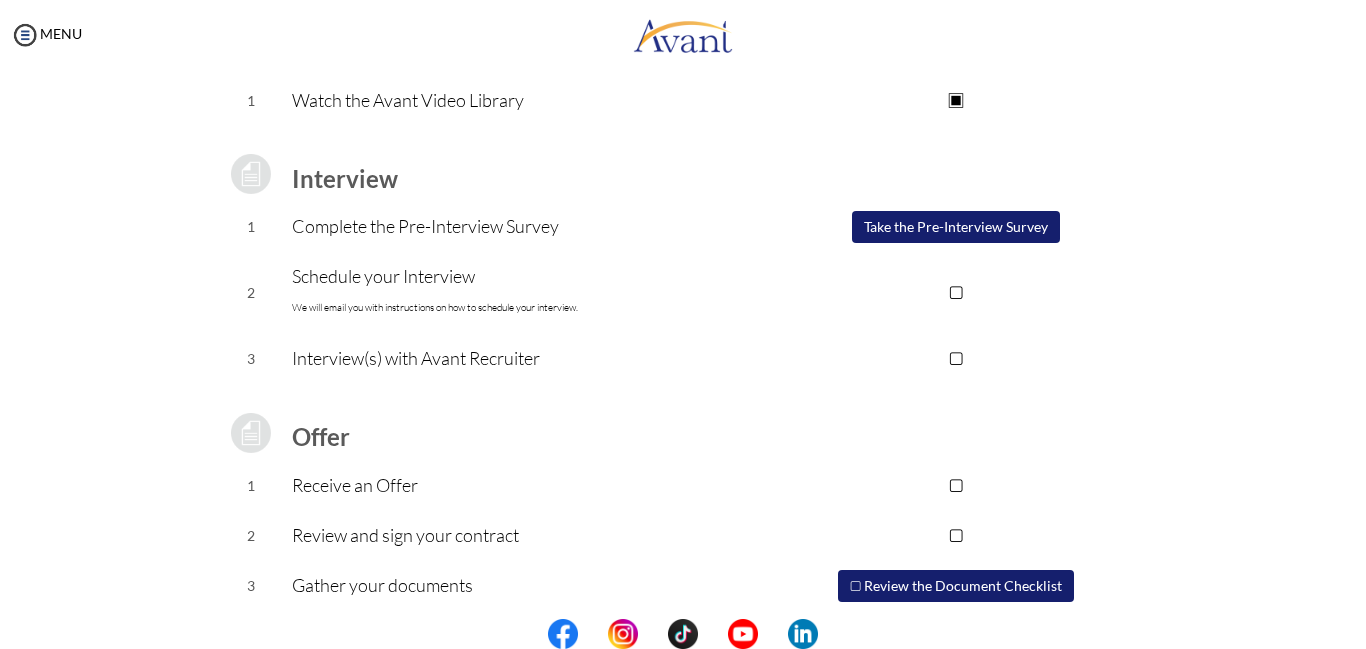 click on "Take the Pre-Interview Survey" at bounding box center (956, 227) 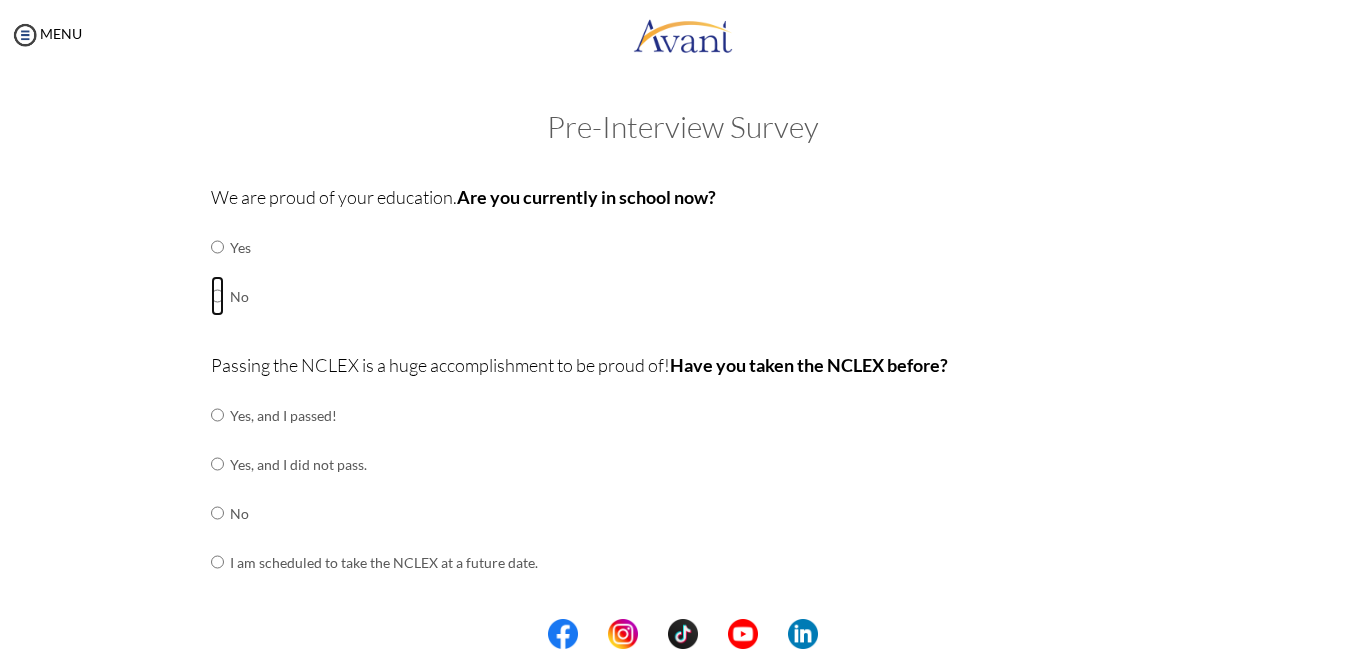 click at bounding box center [217, 247] 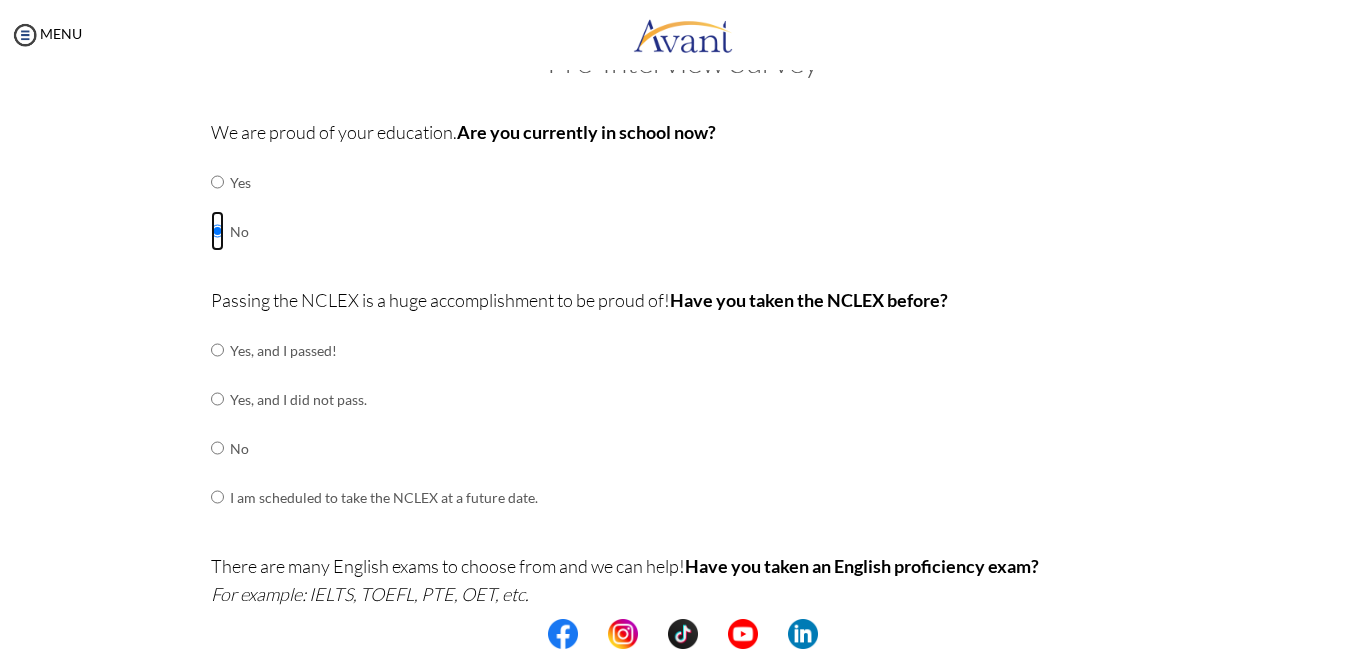 scroll, scrollTop: 100, scrollLeft: 0, axis: vertical 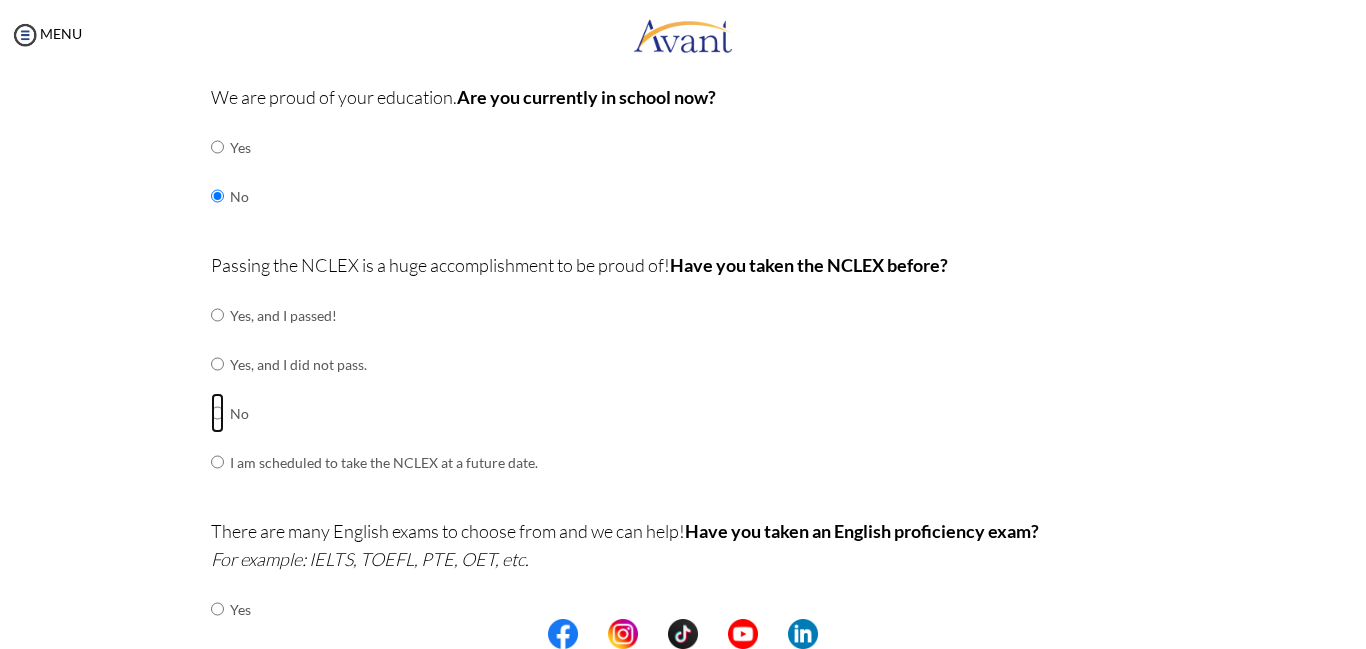 click at bounding box center [217, 315] 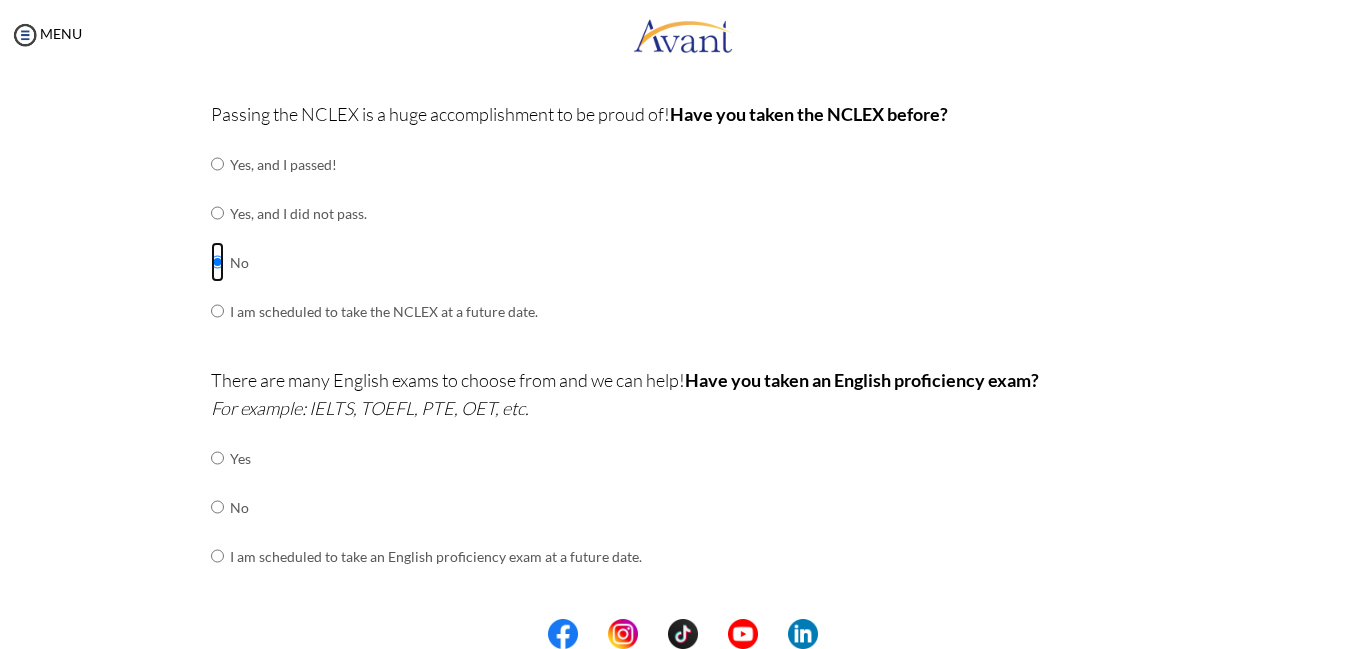 scroll, scrollTop: 300, scrollLeft: 0, axis: vertical 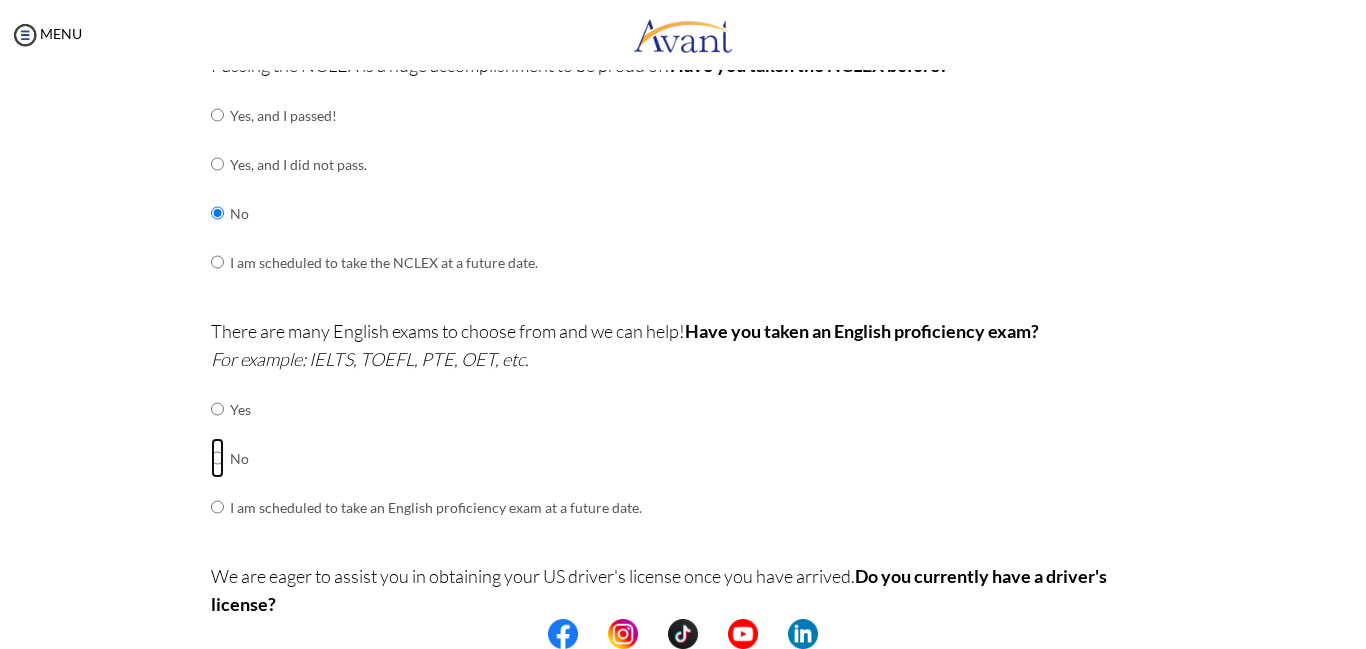 click at bounding box center (217, 409) 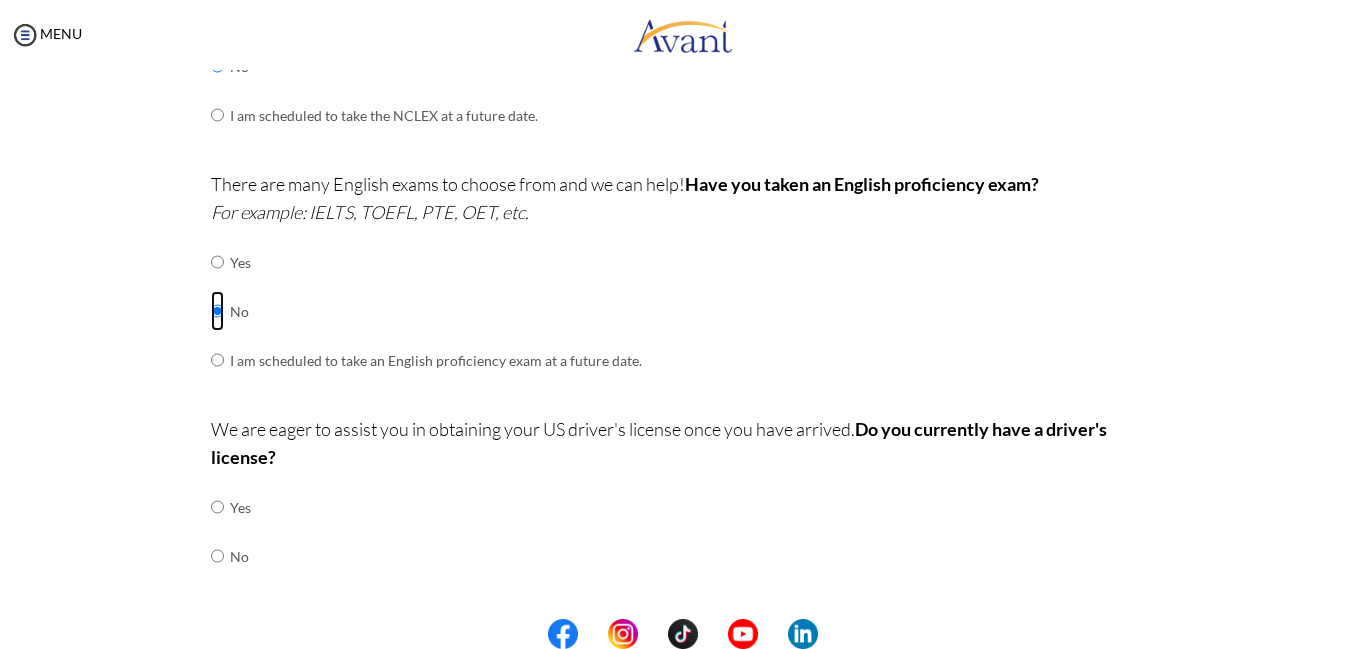 scroll, scrollTop: 500, scrollLeft: 0, axis: vertical 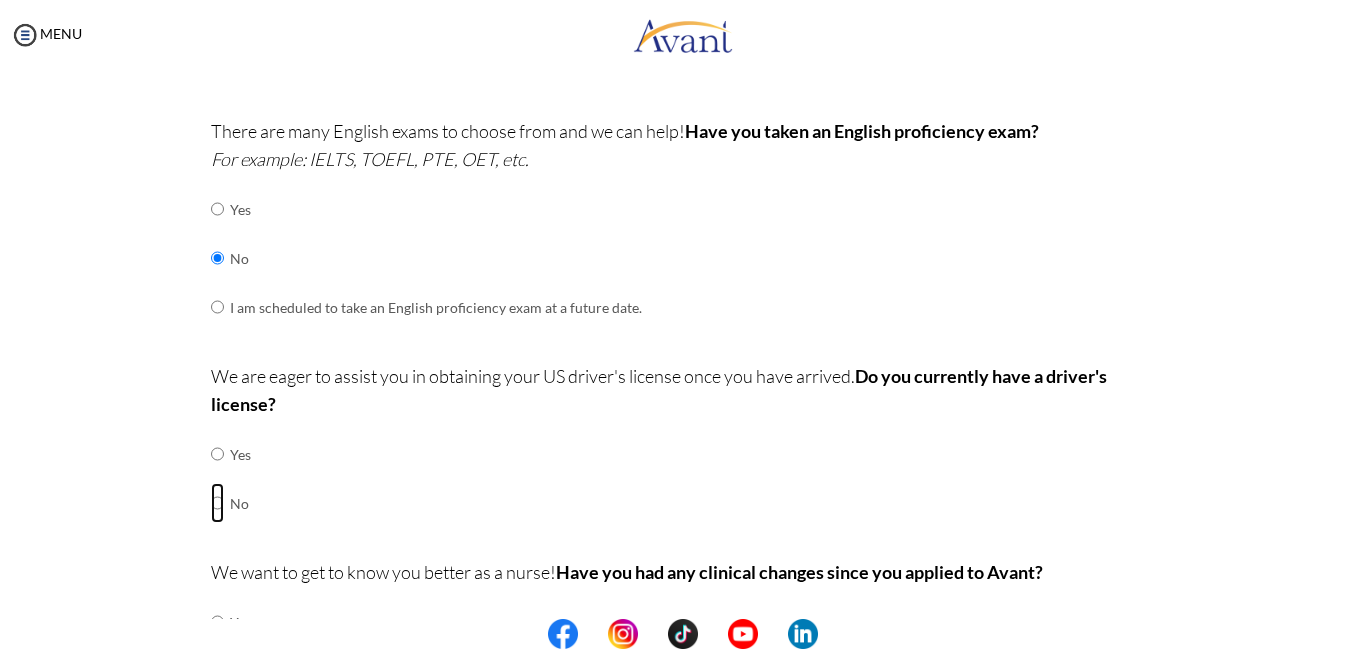 click at bounding box center [217, 454] 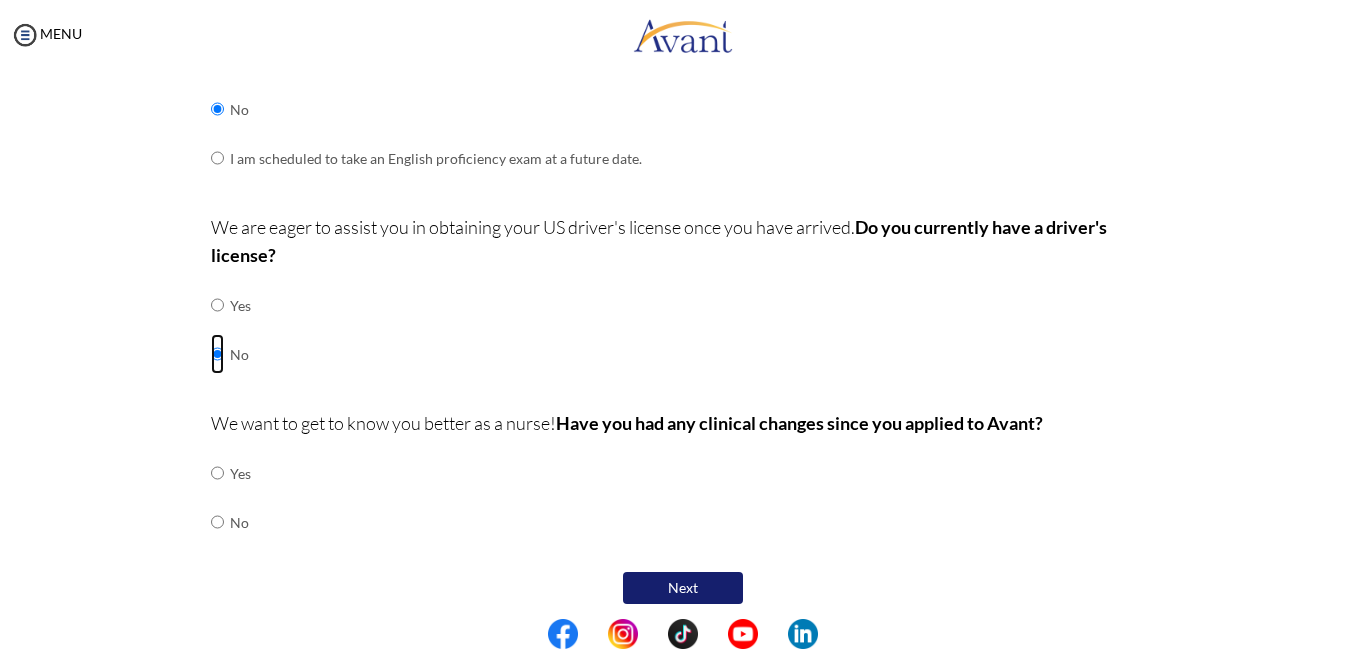 scroll, scrollTop: 659, scrollLeft: 0, axis: vertical 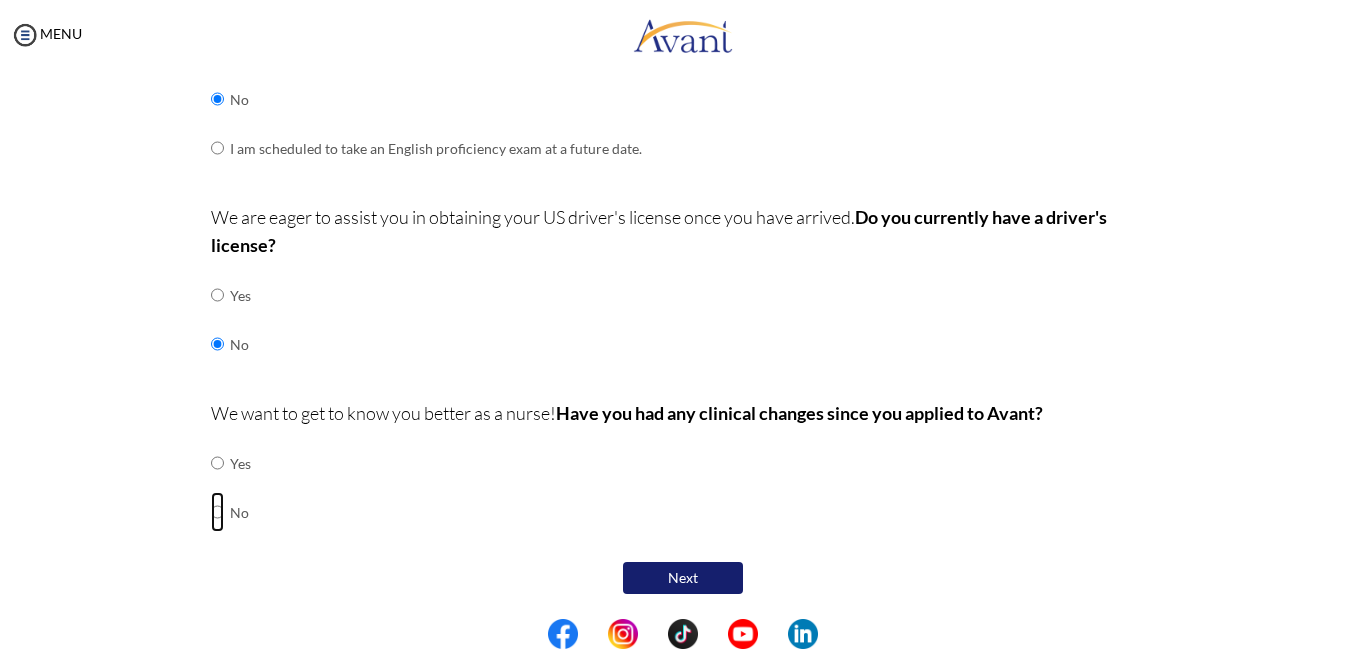 click at bounding box center (217, 463) 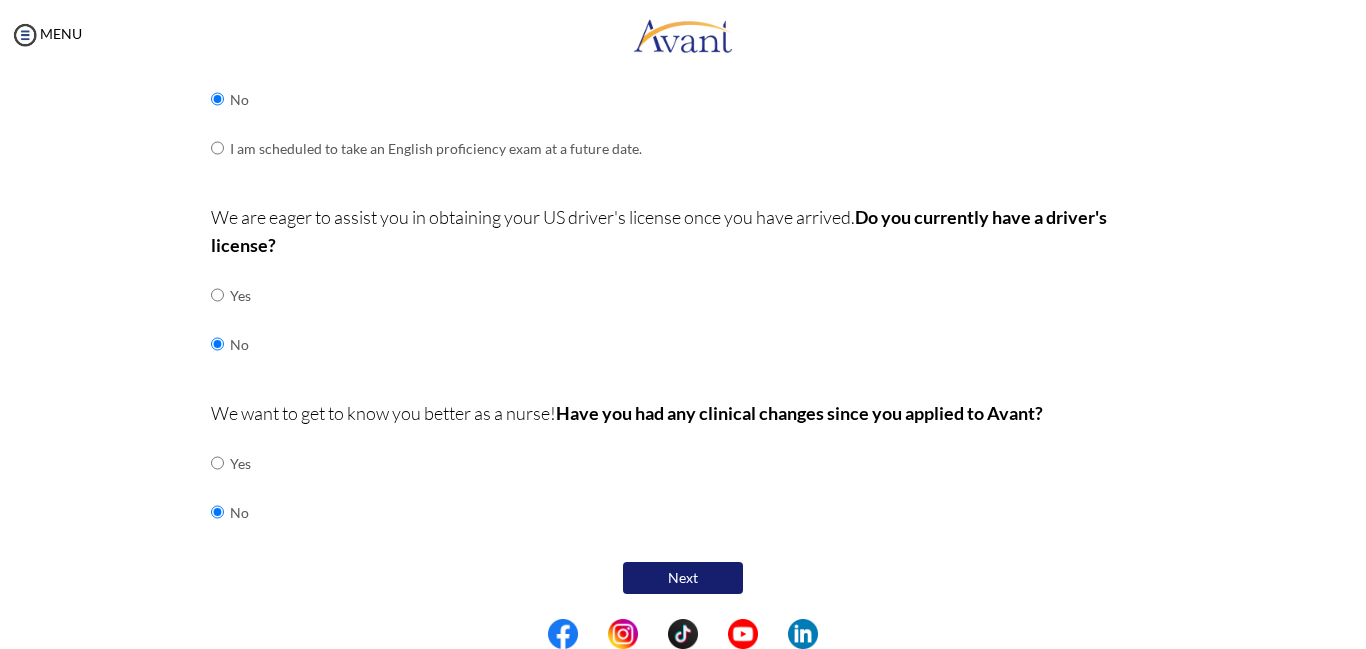 click on "Next" at bounding box center (683, 578) 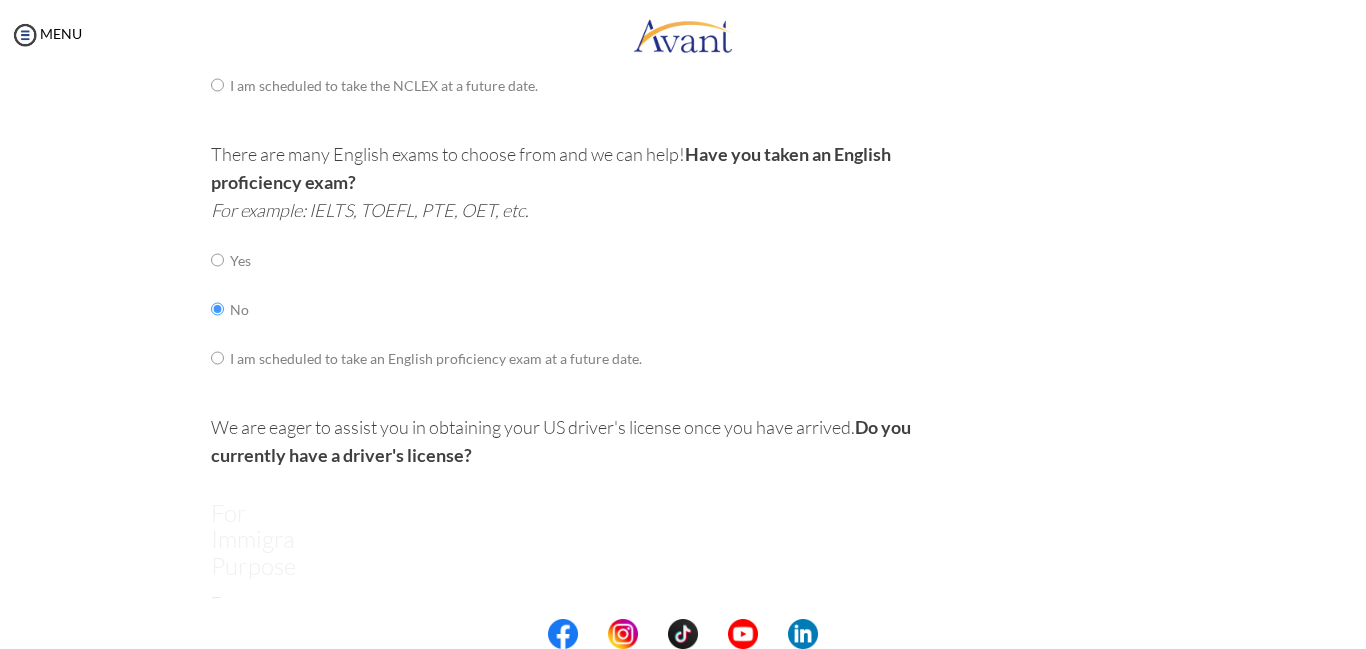 scroll, scrollTop: 40, scrollLeft: 0, axis: vertical 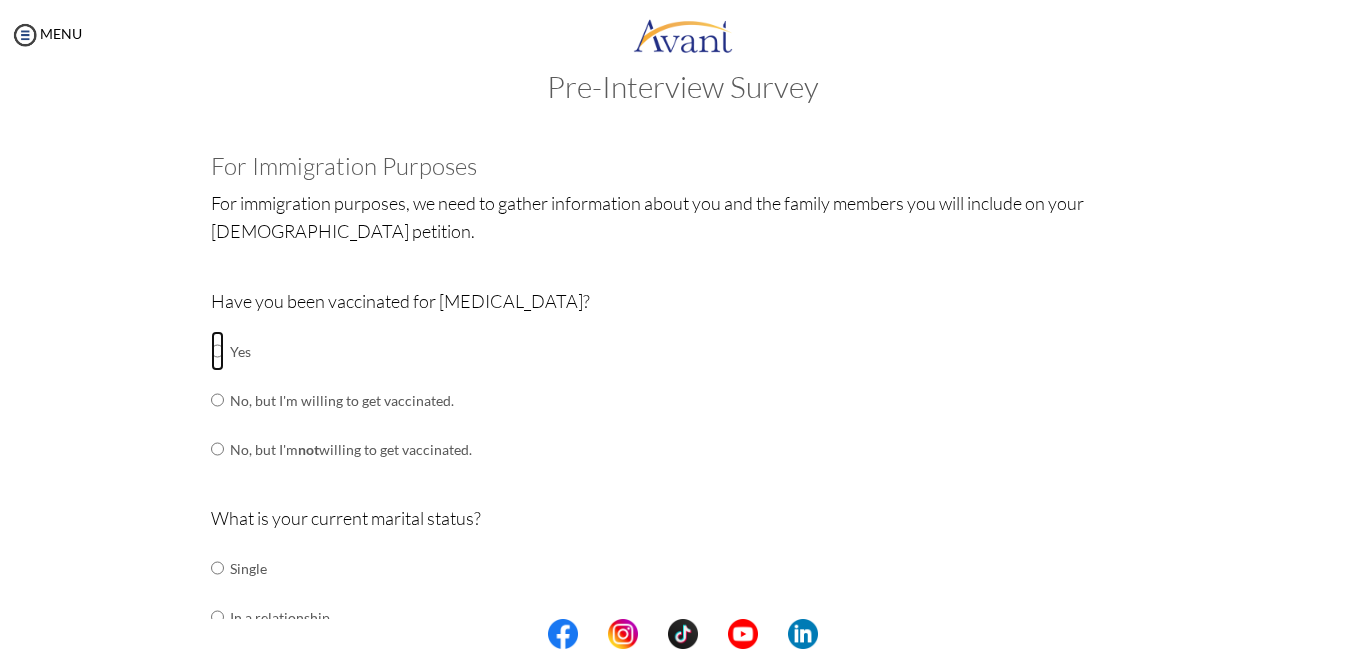 click at bounding box center (217, 351) 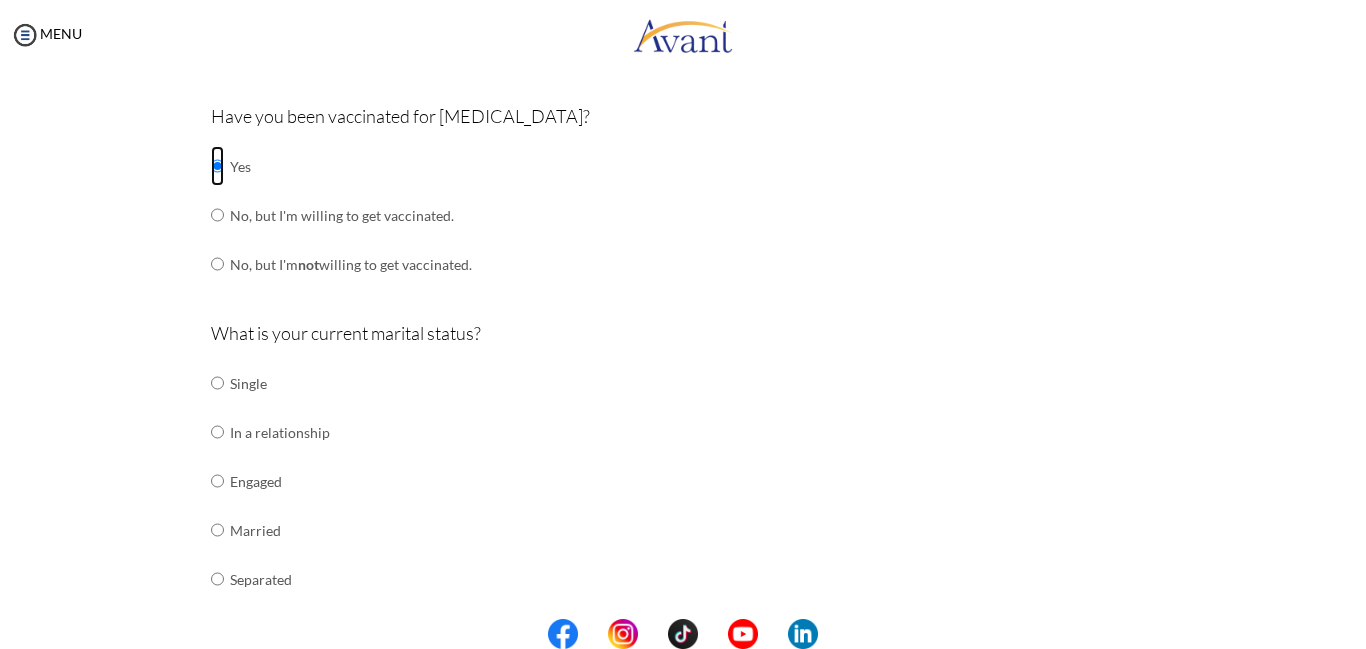 scroll, scrollTop: 240, scrollLeft: 0, axis: vertical 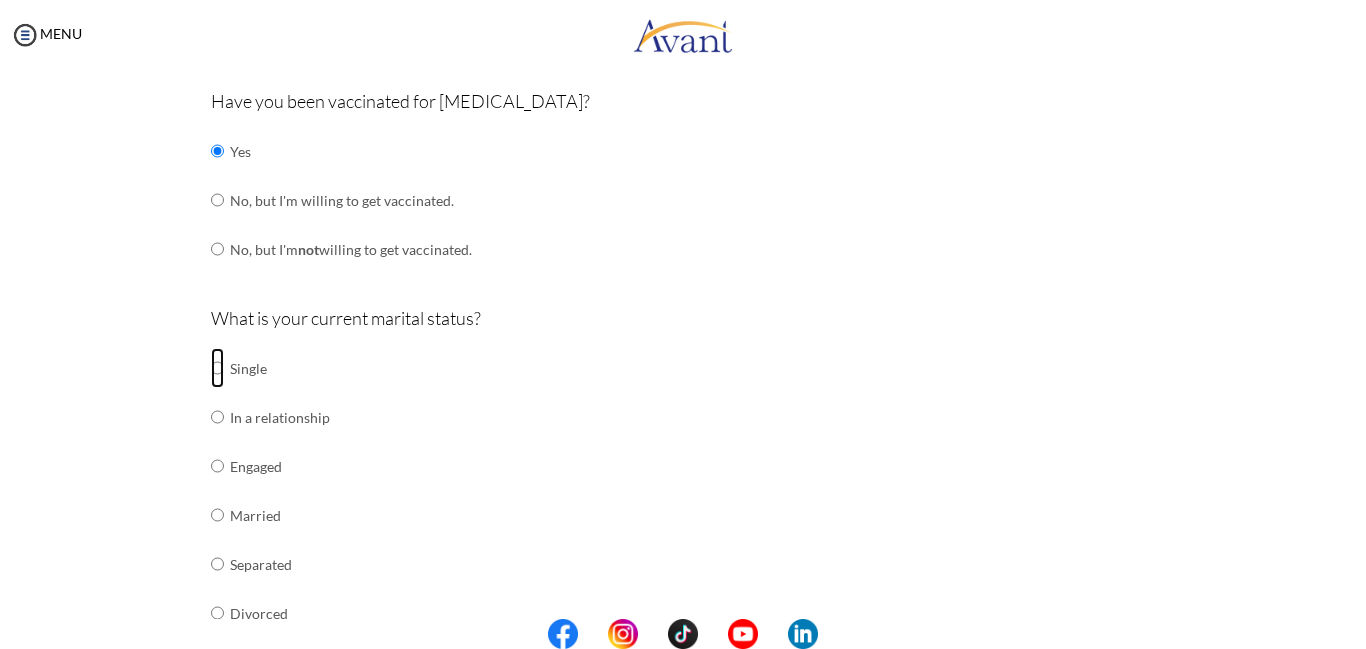 click at bounding box center [217, 368] 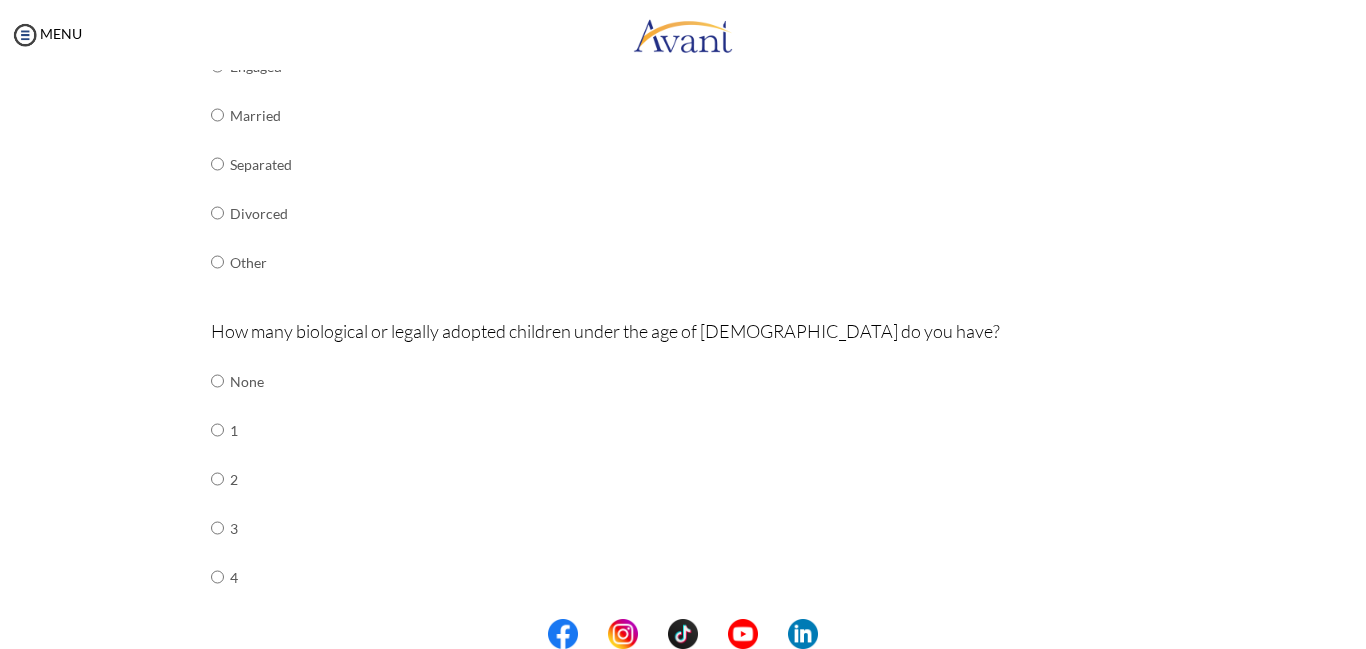 scroll, scrollTop: 740, scrollLeft: 0, axis: vertical 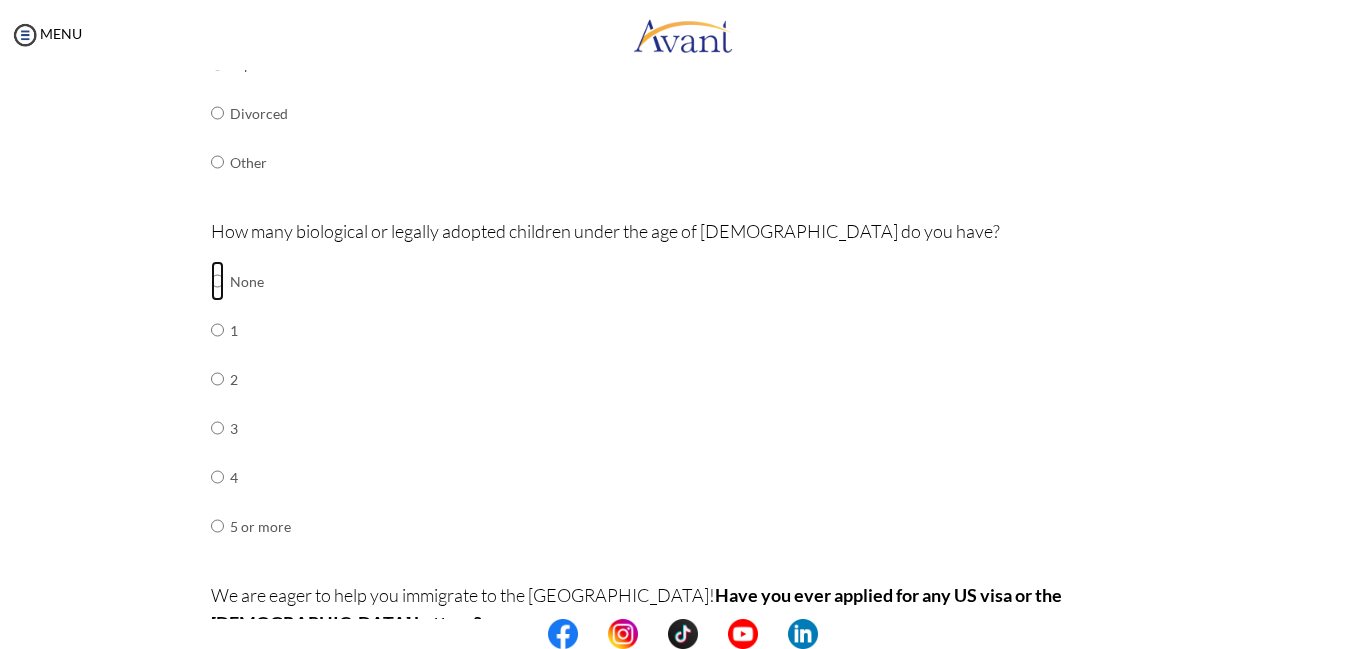 click at bounding box center (217, 281) 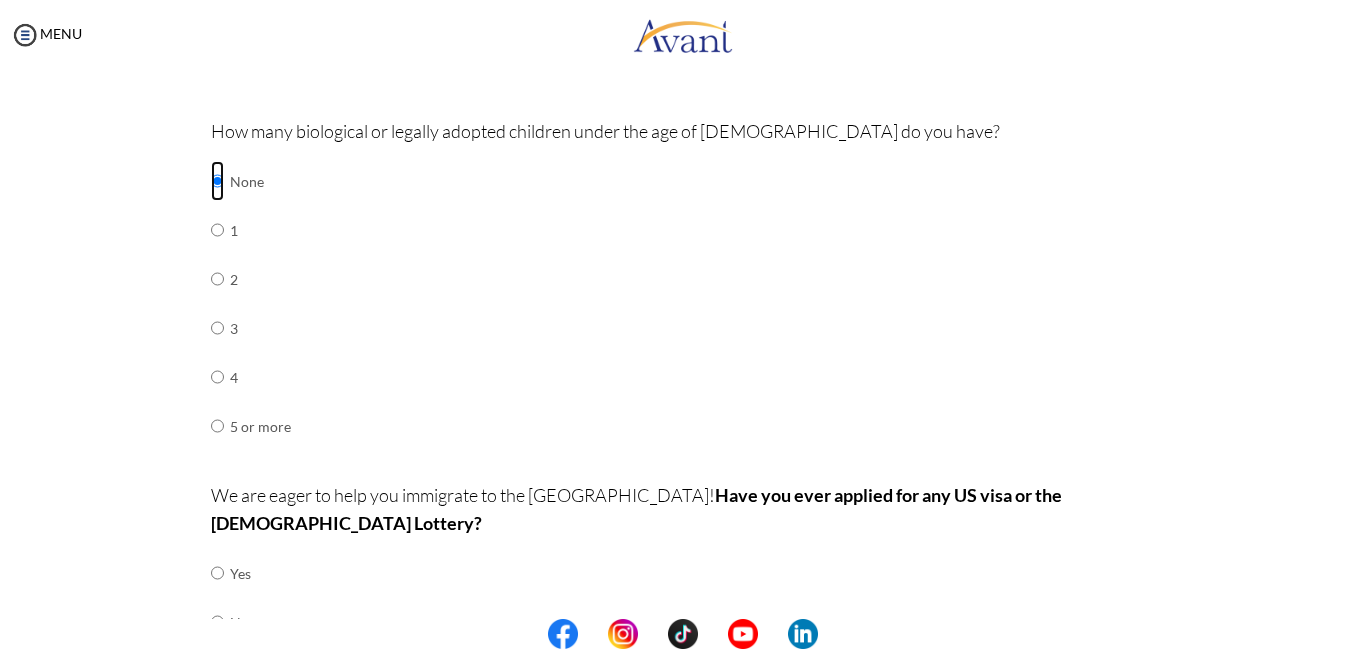 scroll, scrollTop: 922, scrollLeft: 0, axis: vertical 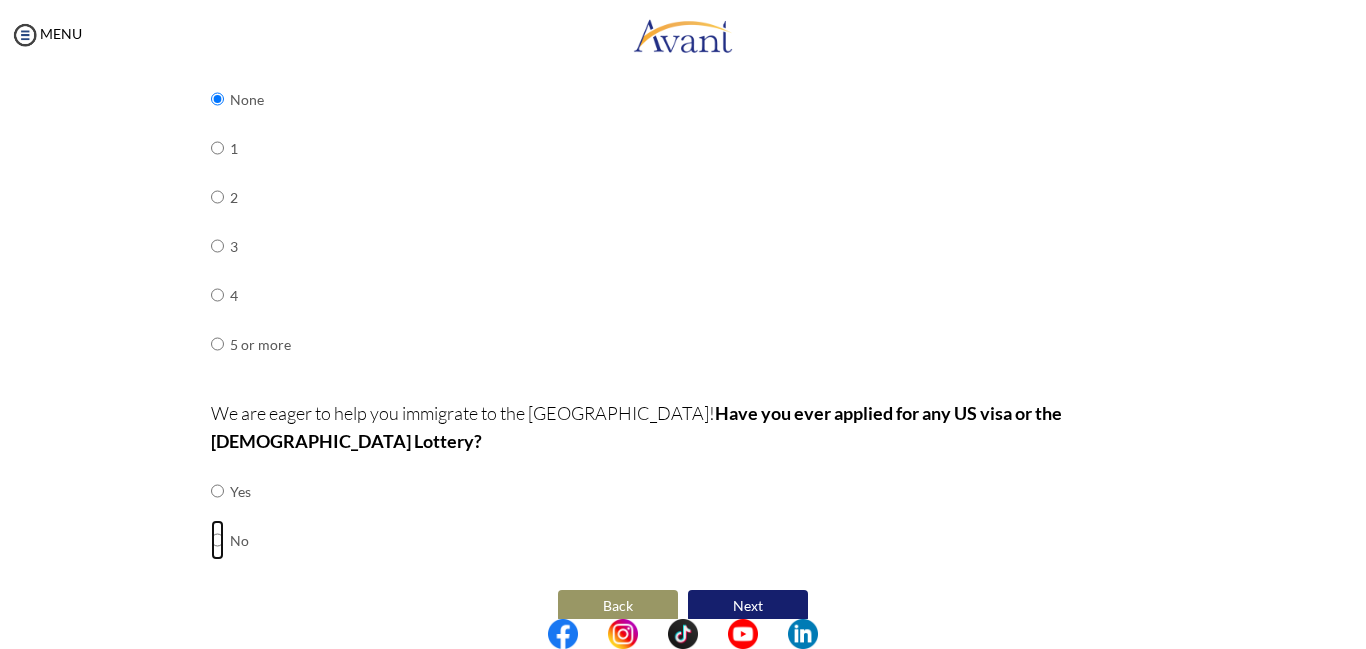 click at bounding box center [217, 491] 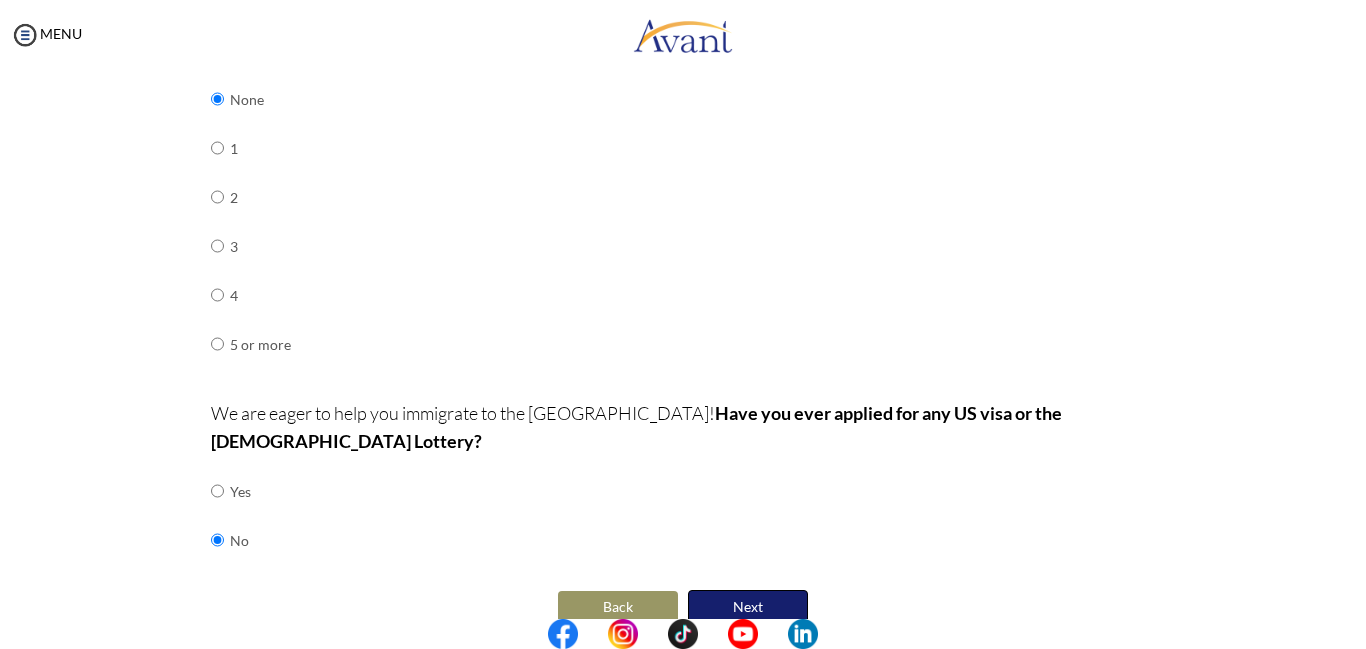 click on "Next" at bounding box center [748, 607] 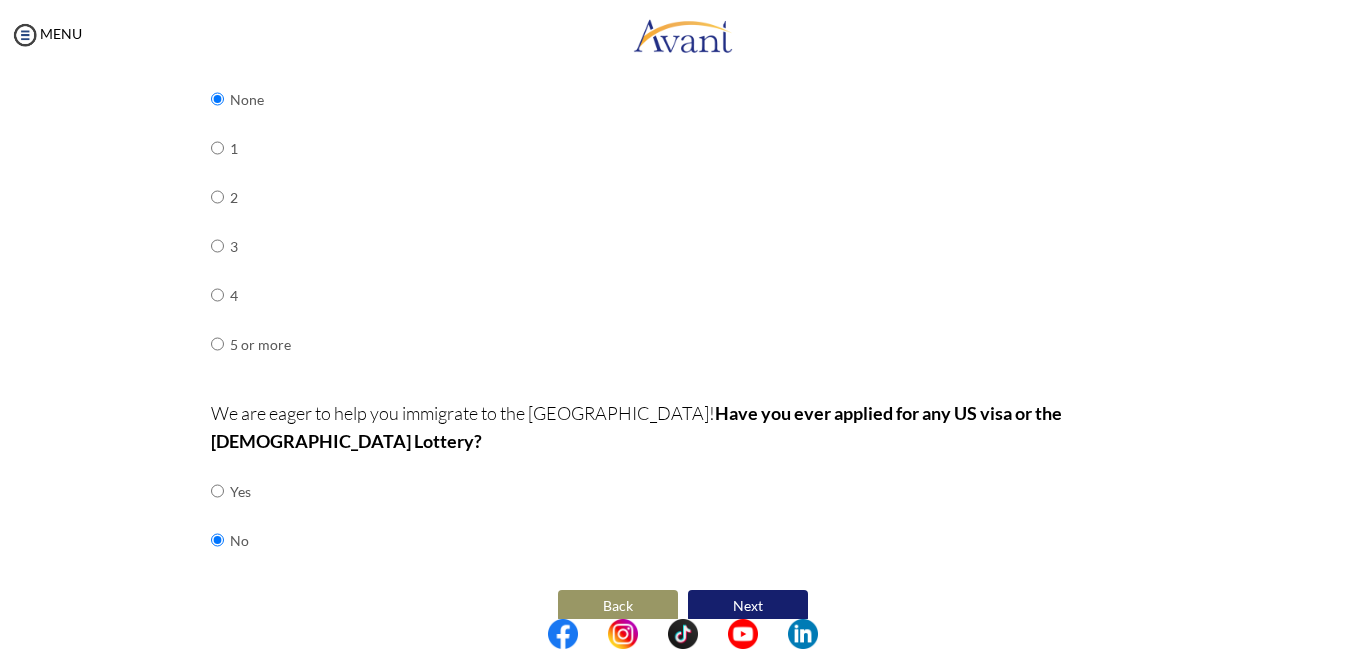 click on "What is your current marital status?
Single
In a relationship
Engaged
Married
Separated
Divorced
Other" at bounding box center (683, -177) 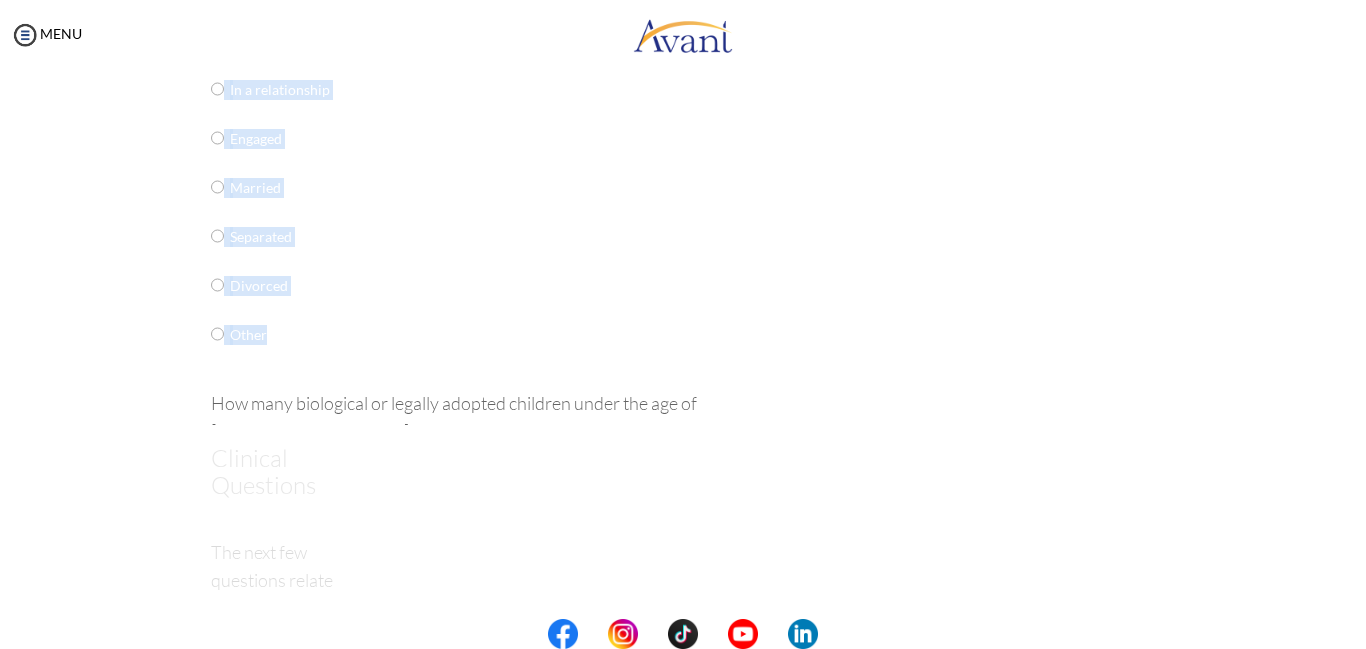 scroll, scrollTop: 40, scrollLeft: 0, axis: vertical 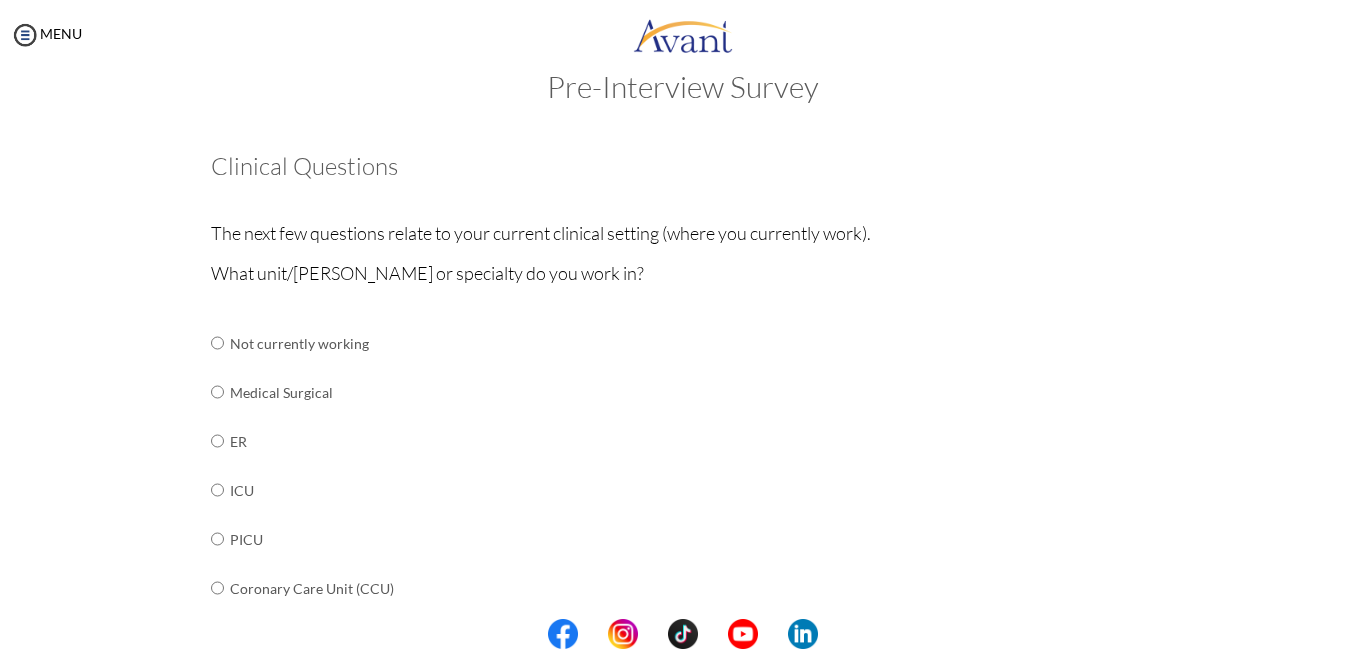 click on "Medical Surgical" at bounding box center (386, 392) 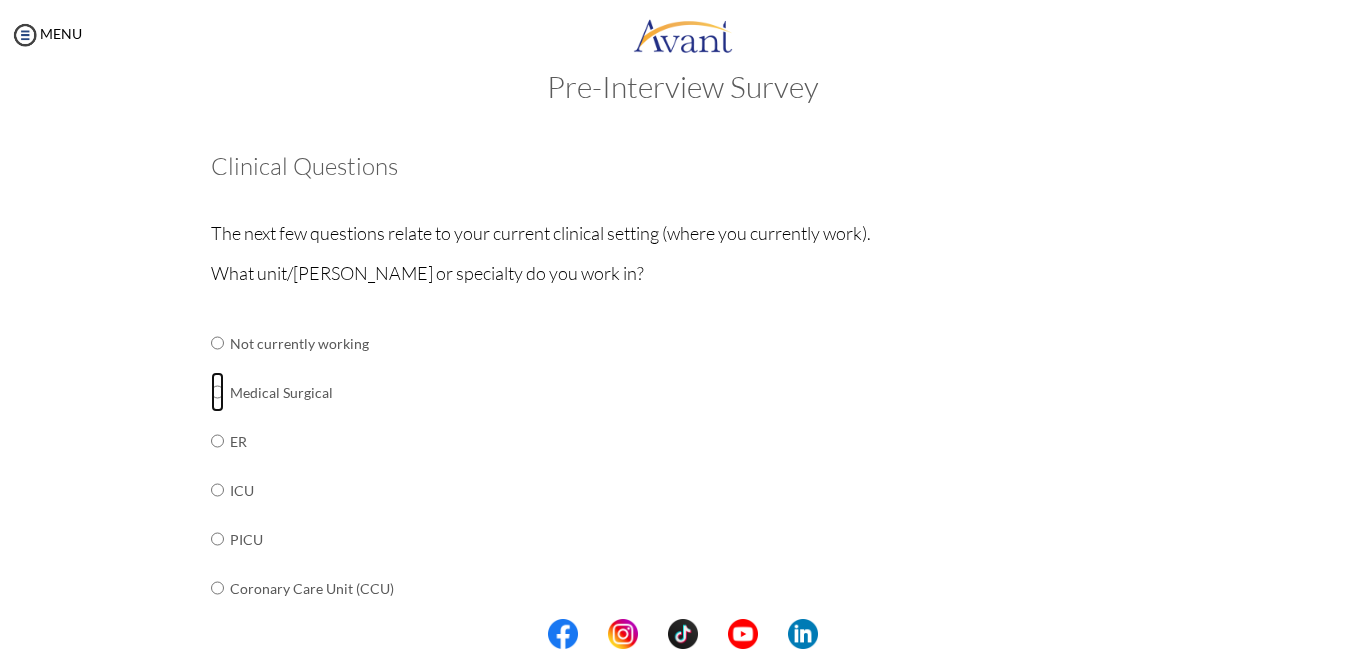 click at bounding box center (217, 343) 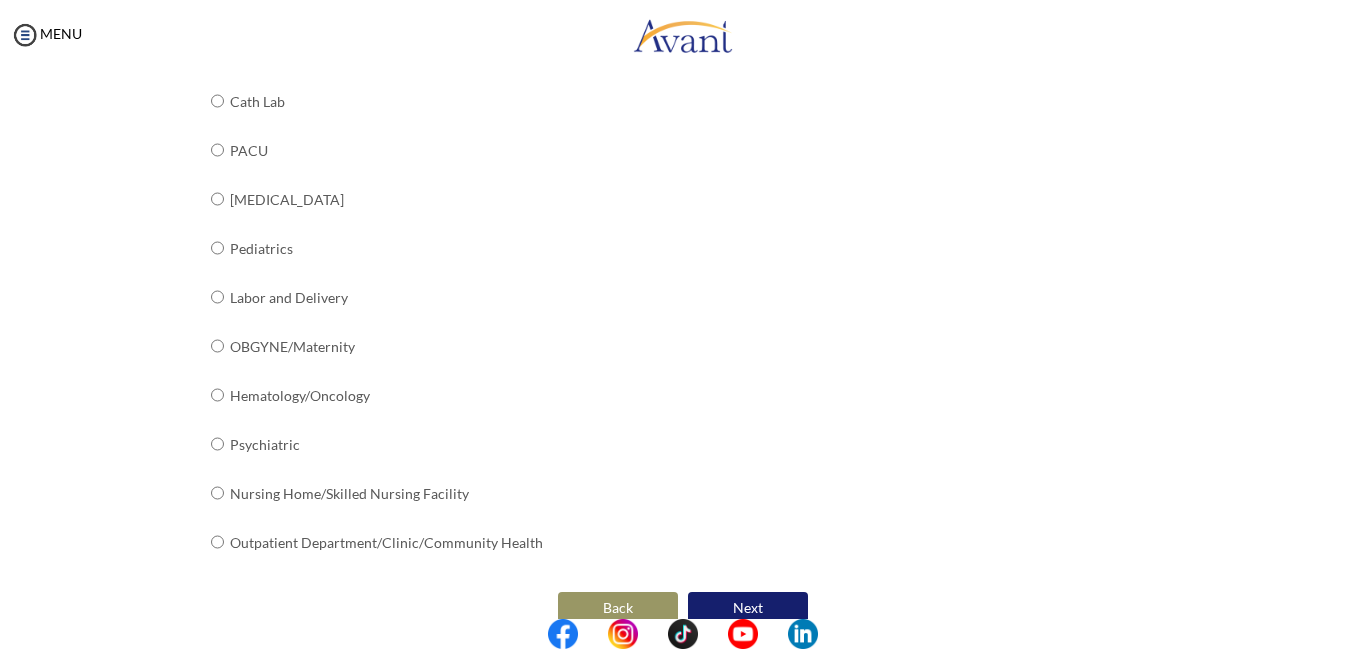 scroll, scrollTop: 802, scrollLeft: 0, axis: vertical 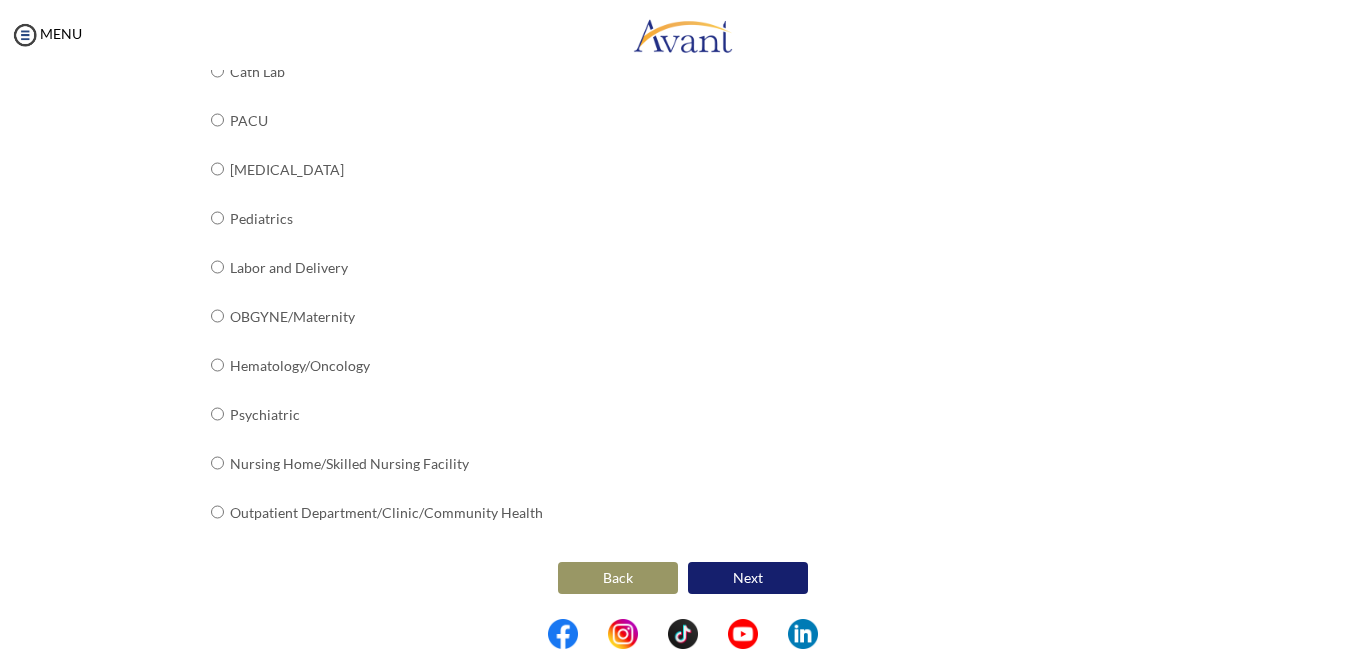 click on "Next" at bounding box center (748, 578) 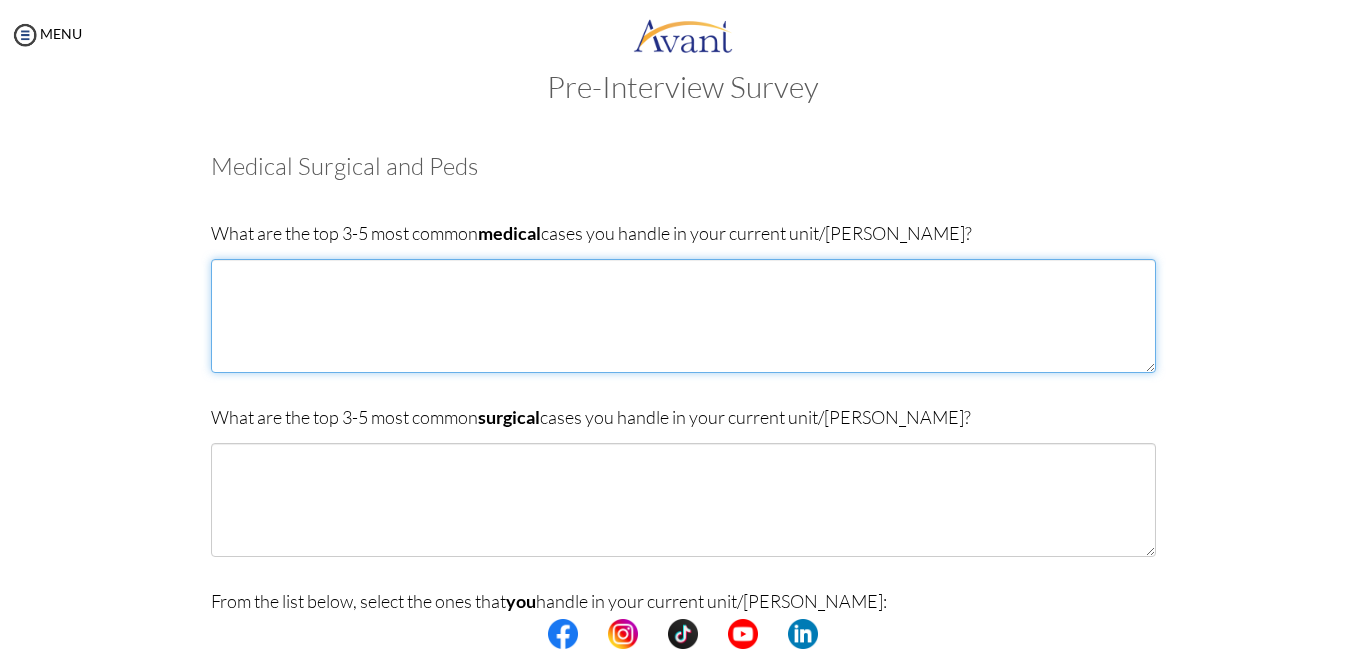 click at bounding box center (683, 316) 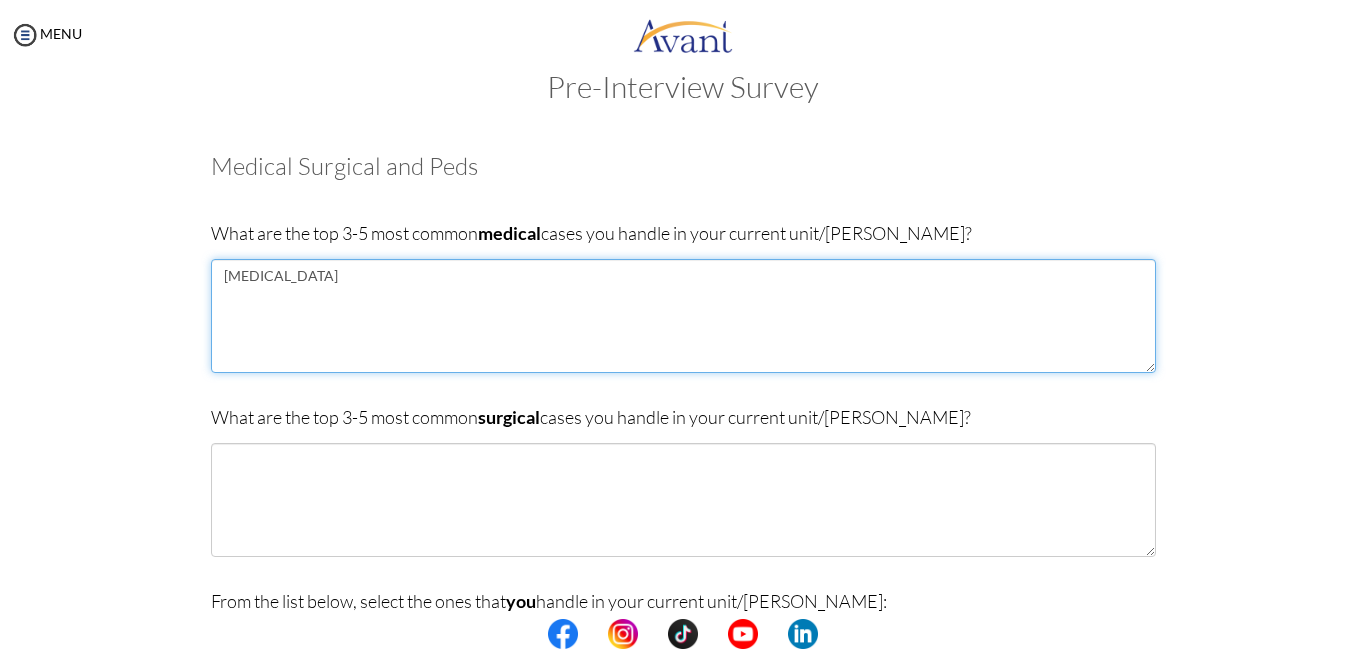 click on "[MEDICAL_DATA]" at bounding box center (683, 316) 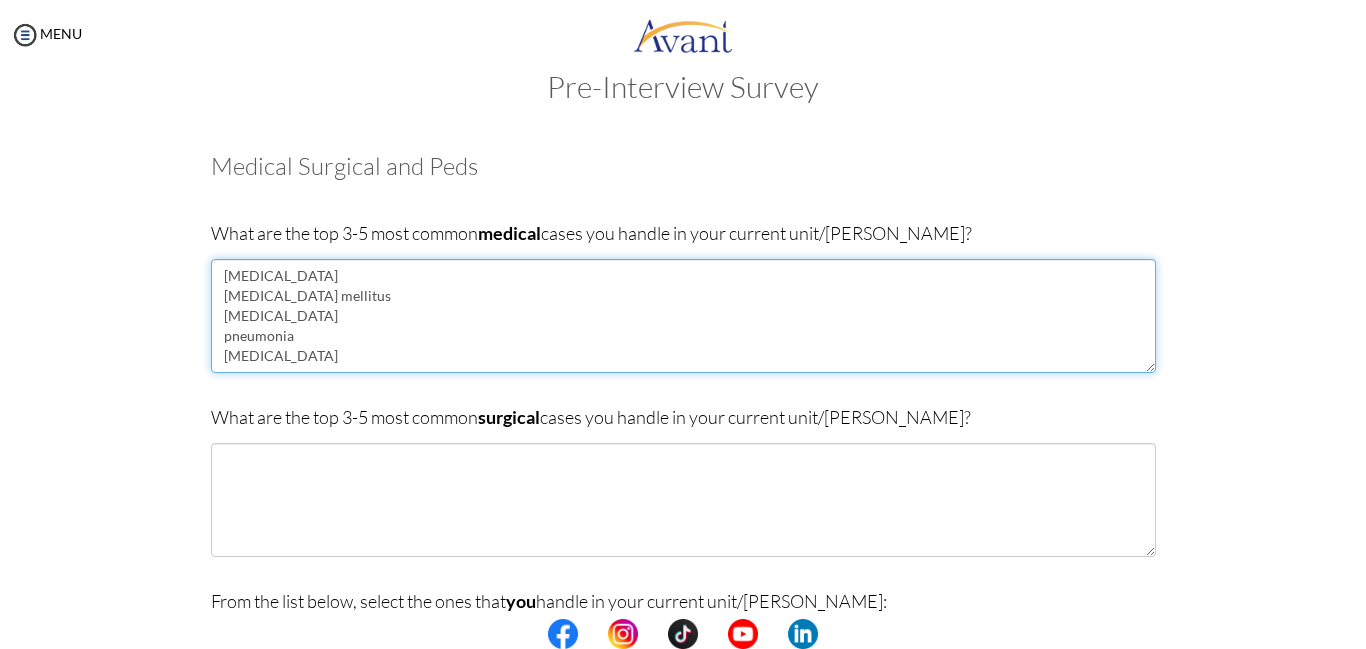type on "[MEDICAL_DATA]
[MEDICAL_DATA] mellitus
[MEDICAL_DATA]
pneumonia
[MEDICAL_DATA]" 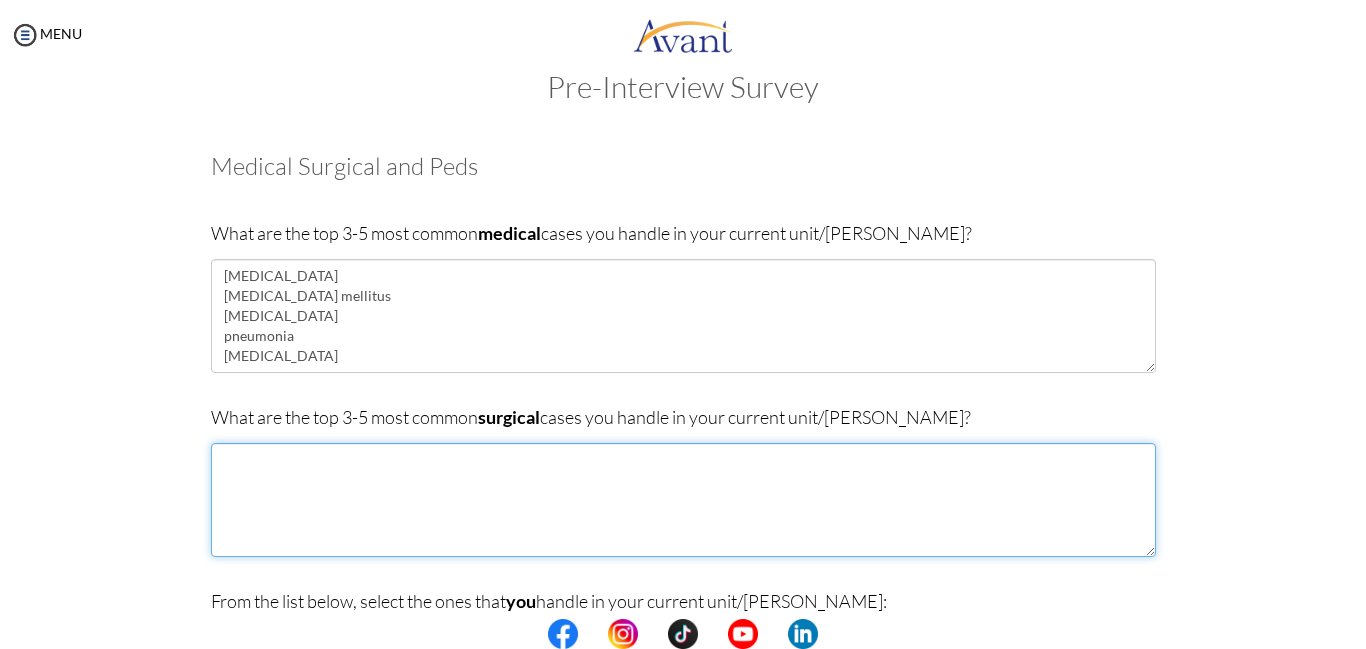 click at bounding box center [683, 500] 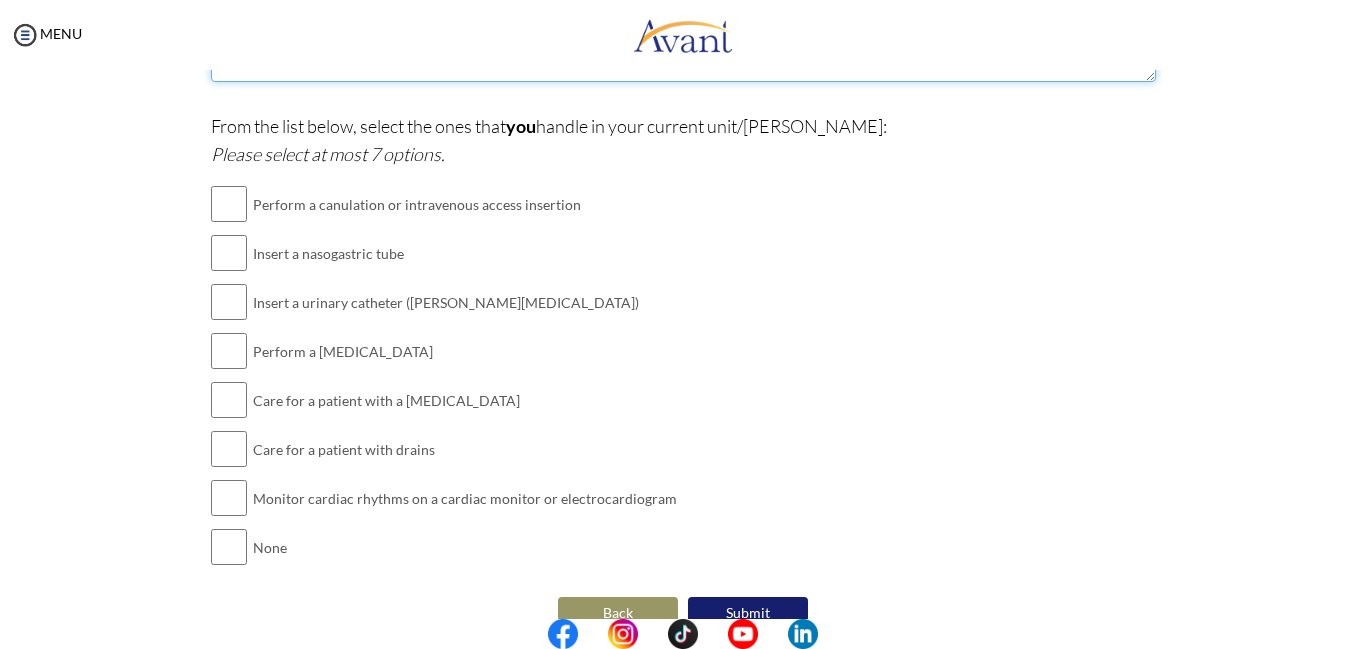 scroll, scrollTop: 540, scrollLeft: 0, axis: vertical 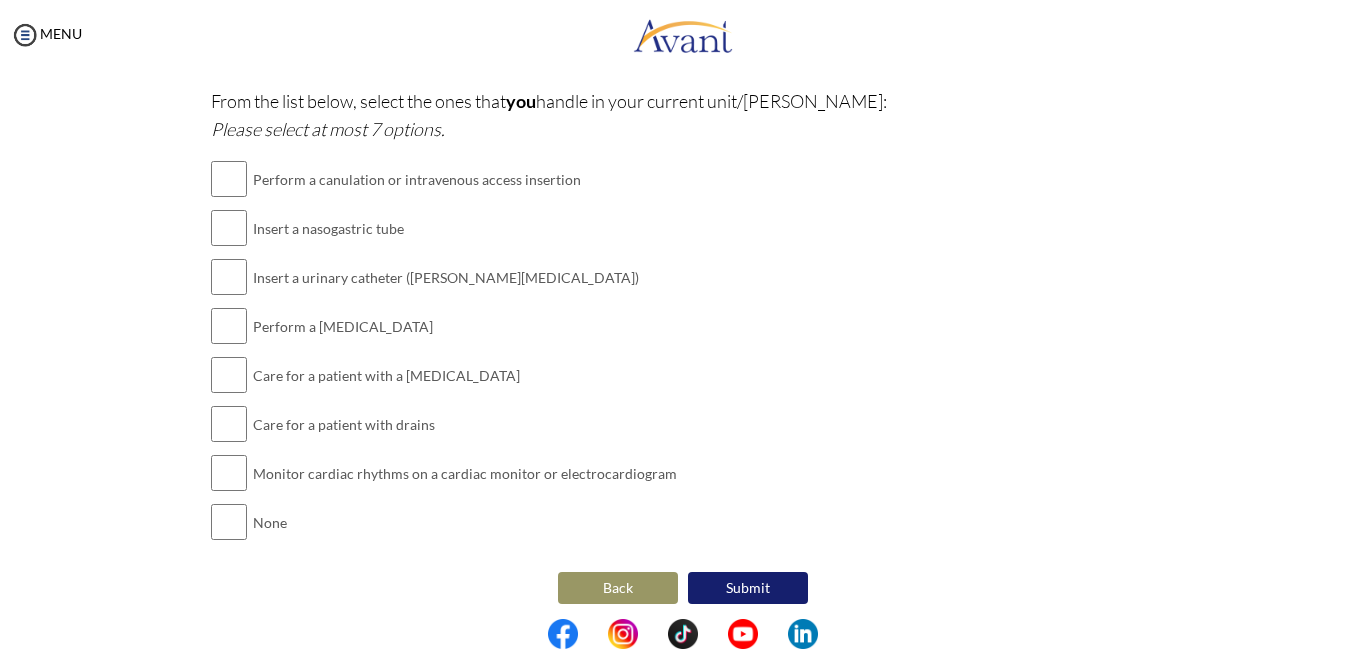 type on "Diabetic [MEDICAL_DATA] post surgery e.g  O.R.I.F
Open wounds" 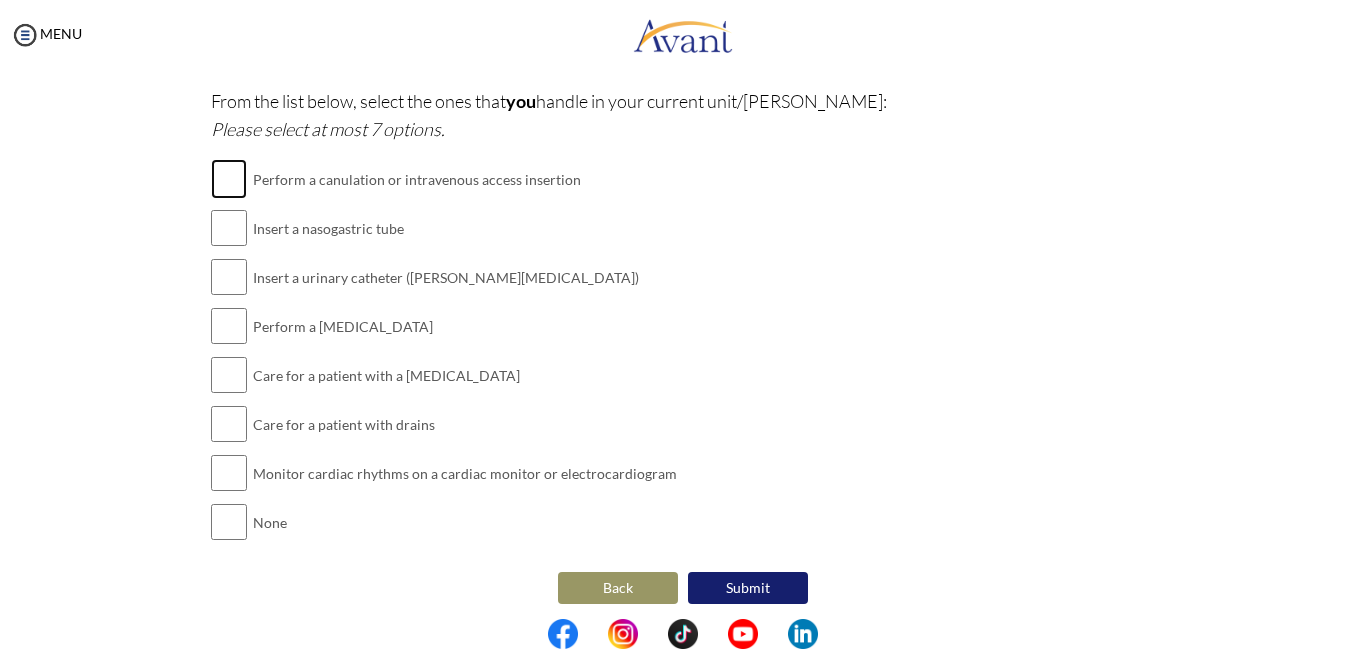 click at bounding box center (229, 179) 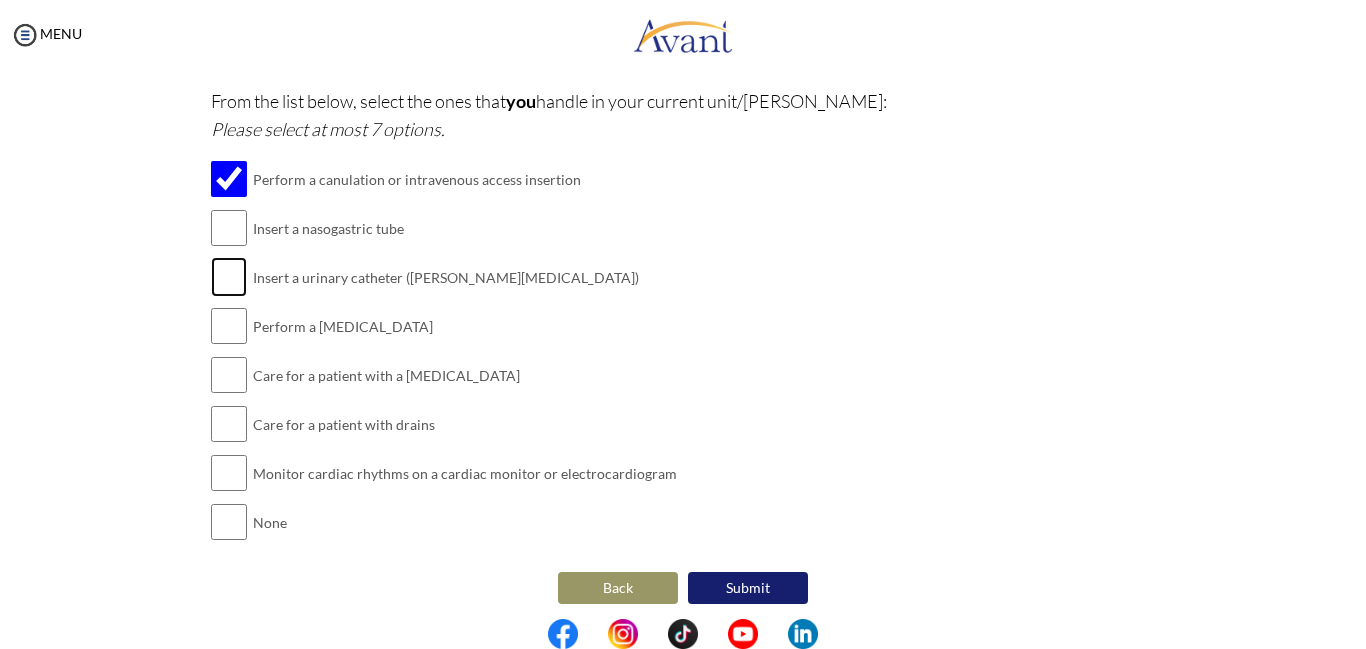 click at bounding box center (229, 277) 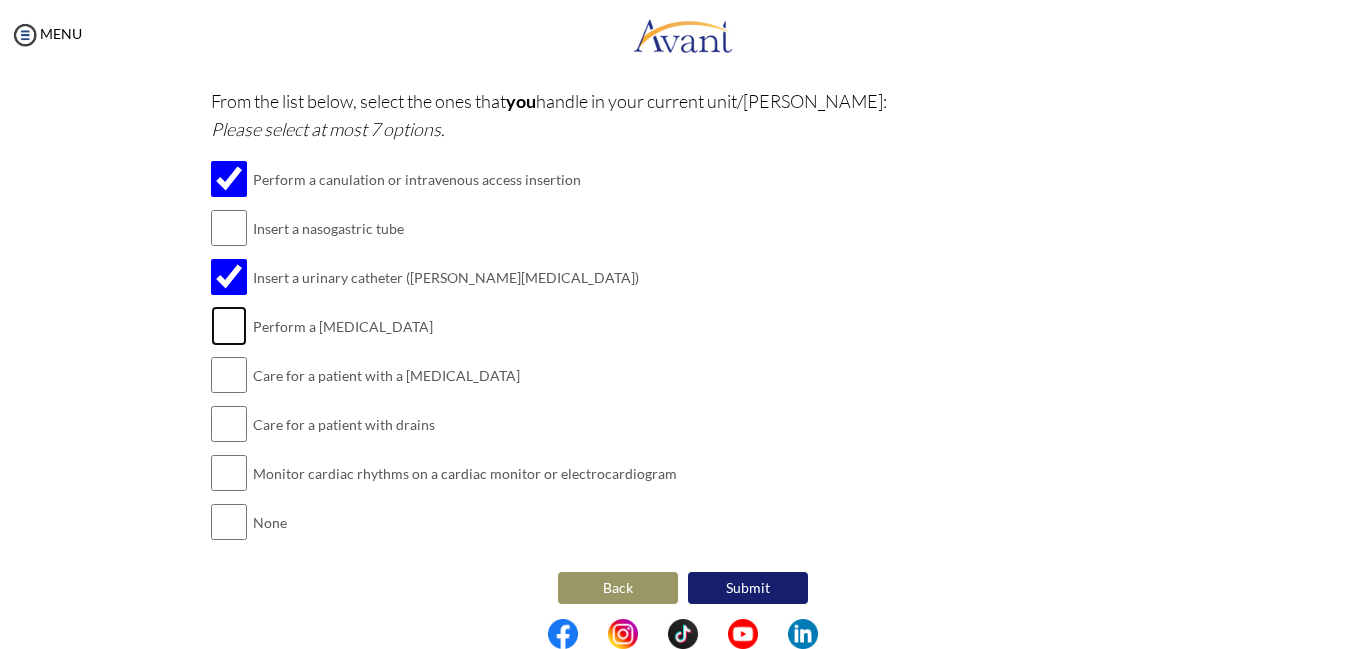 click at bounding box center [229, 326] 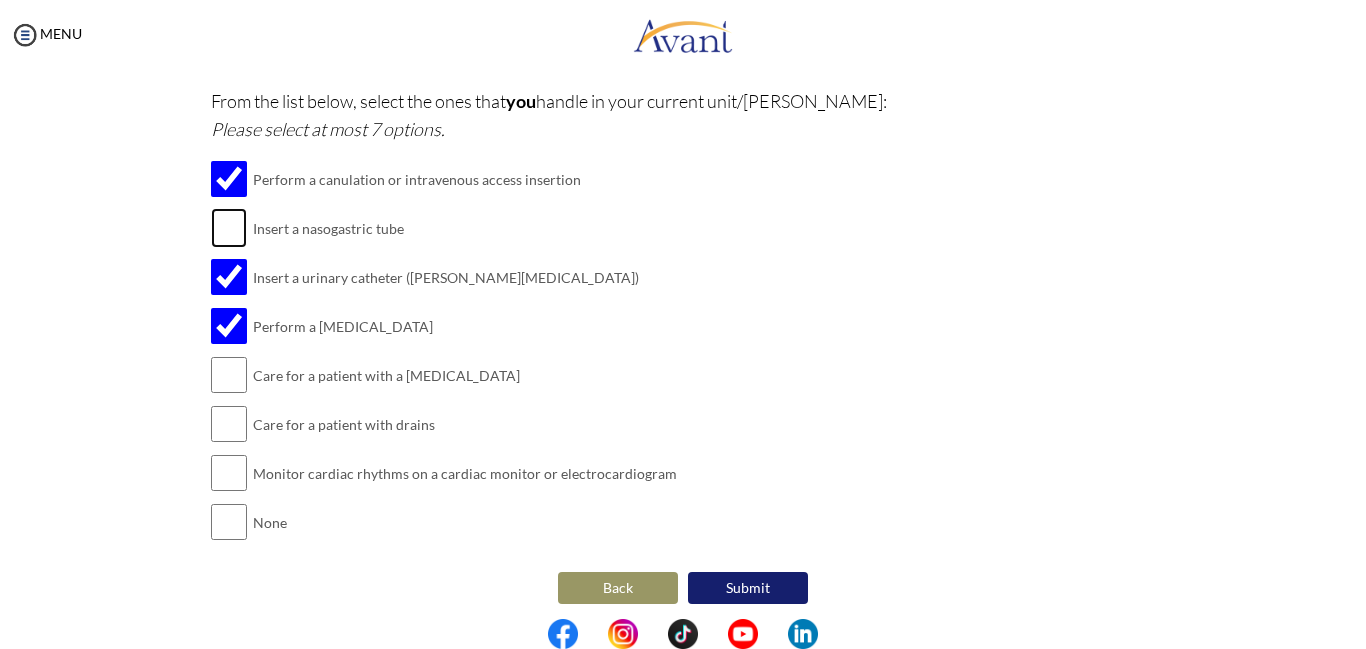 click at bounding box center (229, 228) 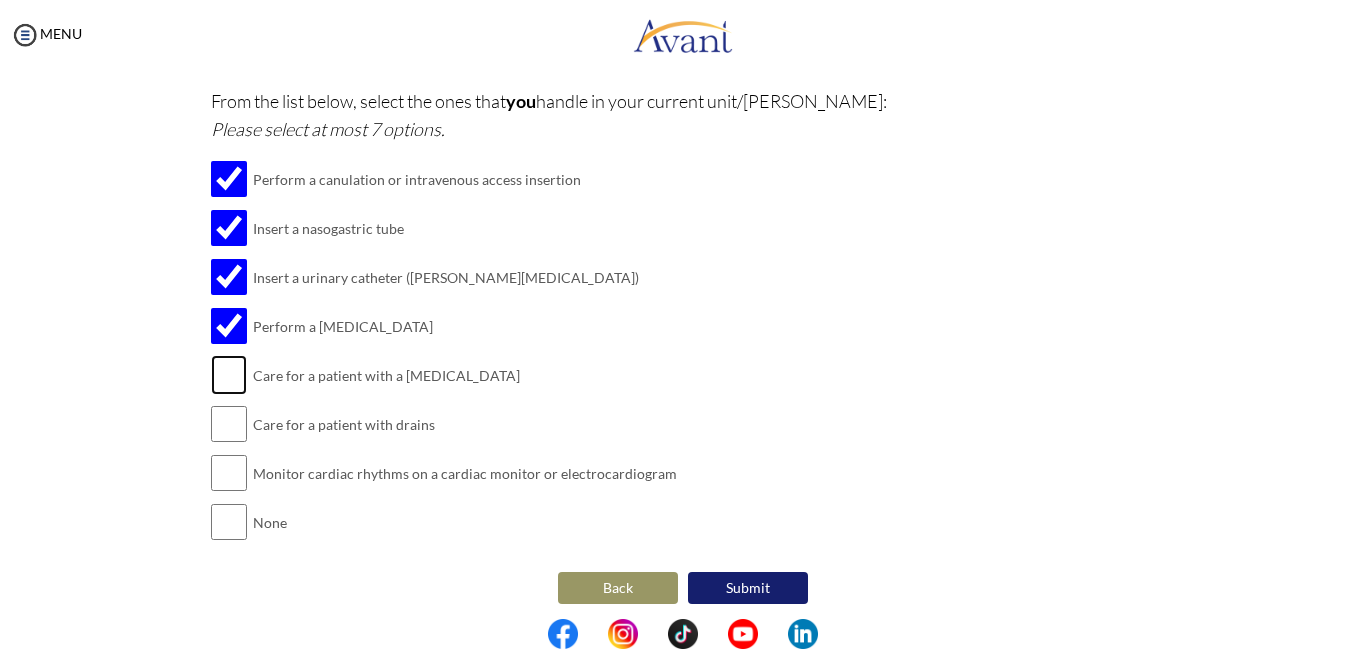 click at bounding box center (229, 375) 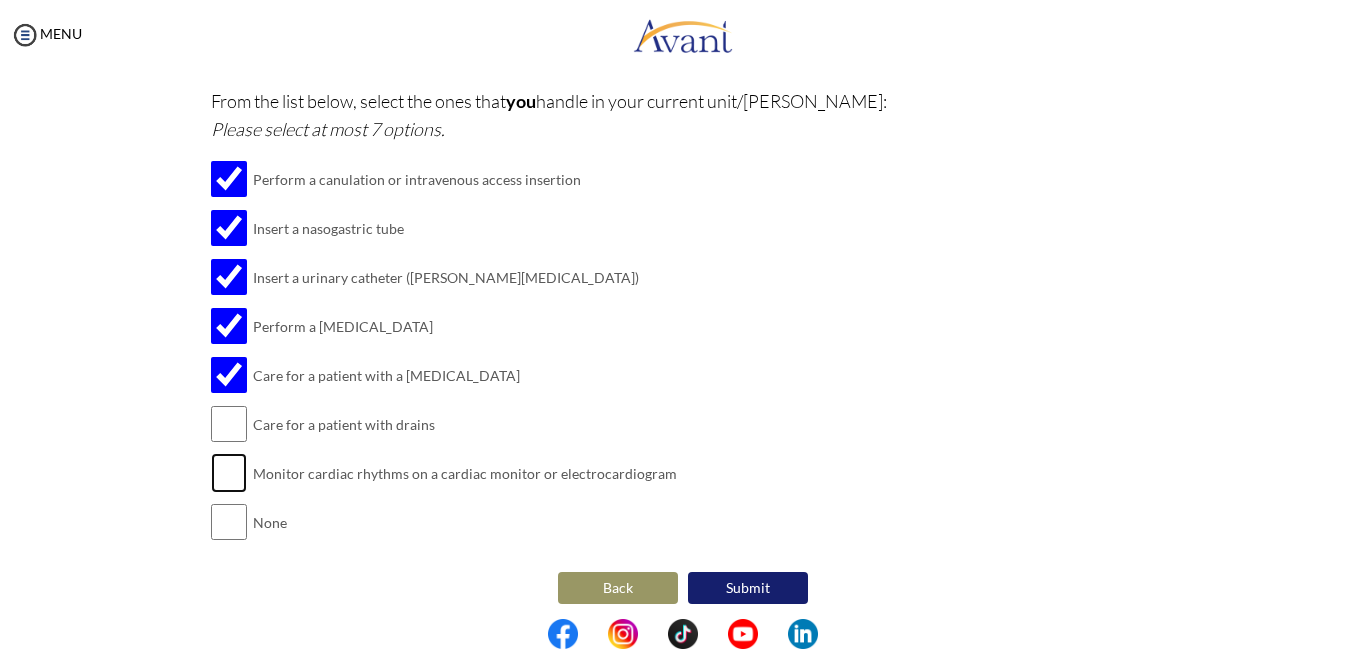 click on "Perform a canulation or intravenous access insertion
Insert a nasogastric tube
Insert a urinary catheter ([PERSON_NAME][MEDICAL_DATA])
Perform a [MEDICAL_DATA]
Care for a patient with a [MEDICAL_DATA]
Care for a patient with drains
Monitor cardiac rhythms on a cardiac monitor or electrocardiogram
None" at bounding box center (444, 351) 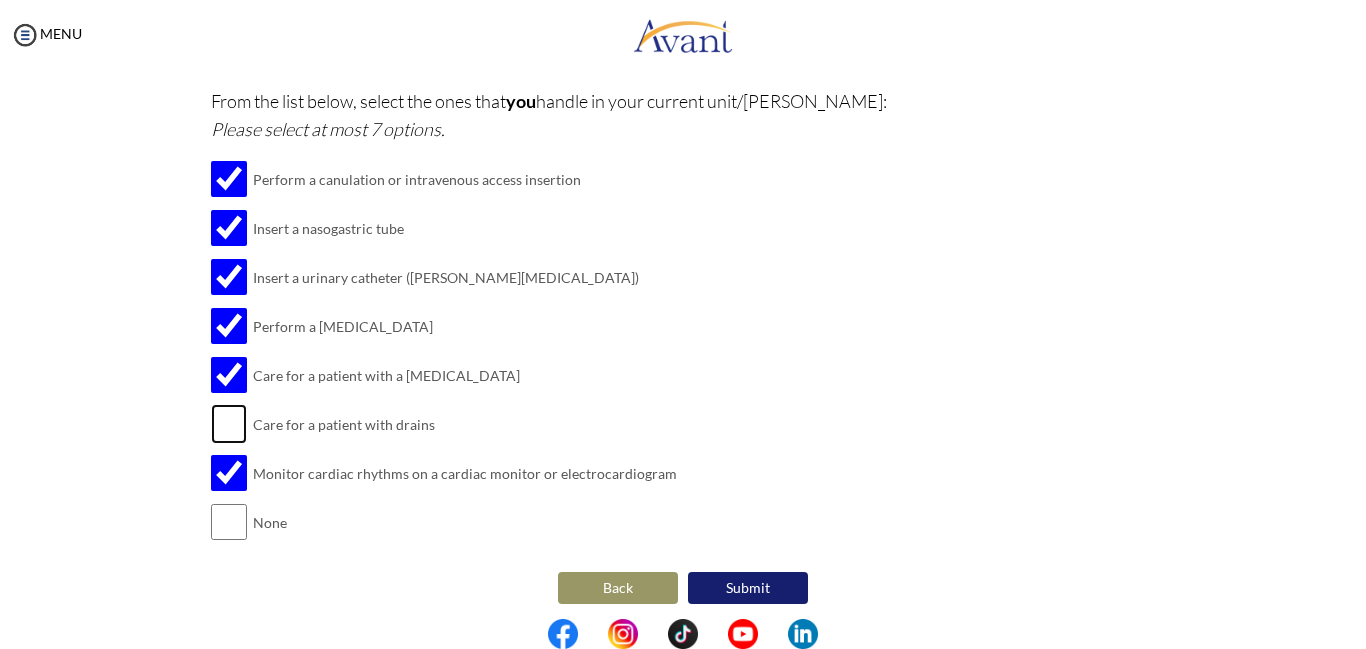 click at bounding box center (229, 424) 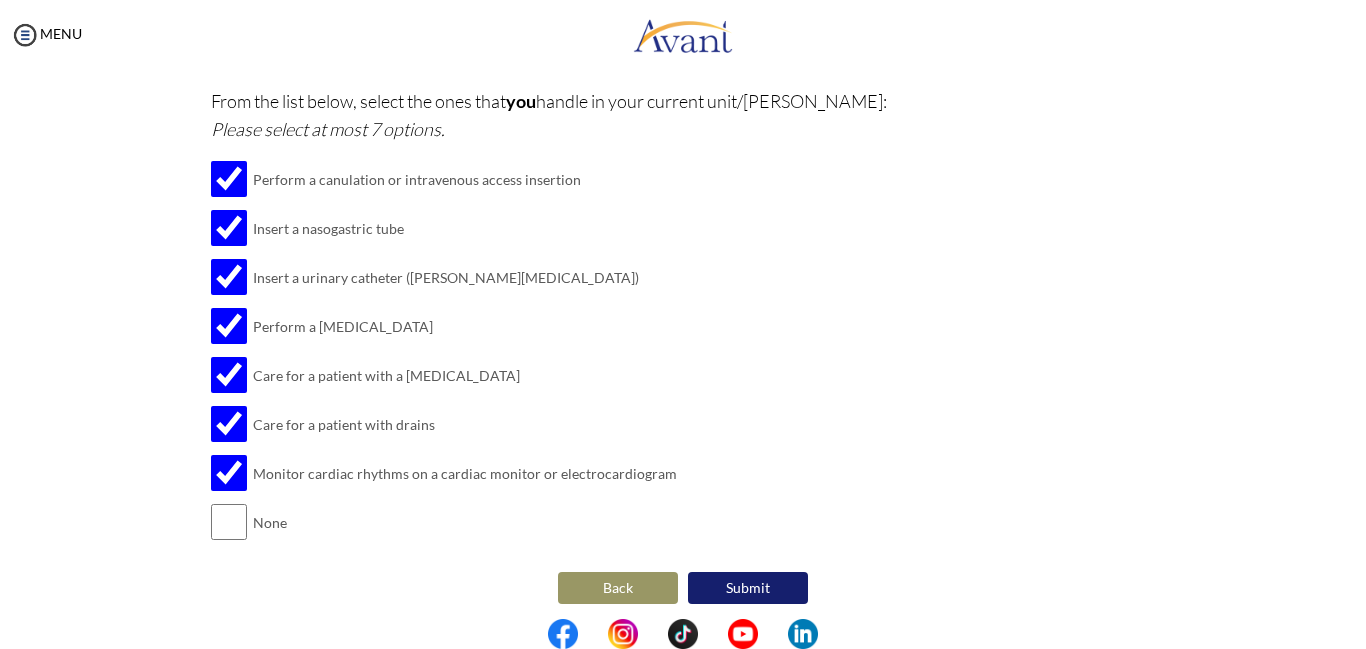 click on "Submit" at bounding box center (748, 588) 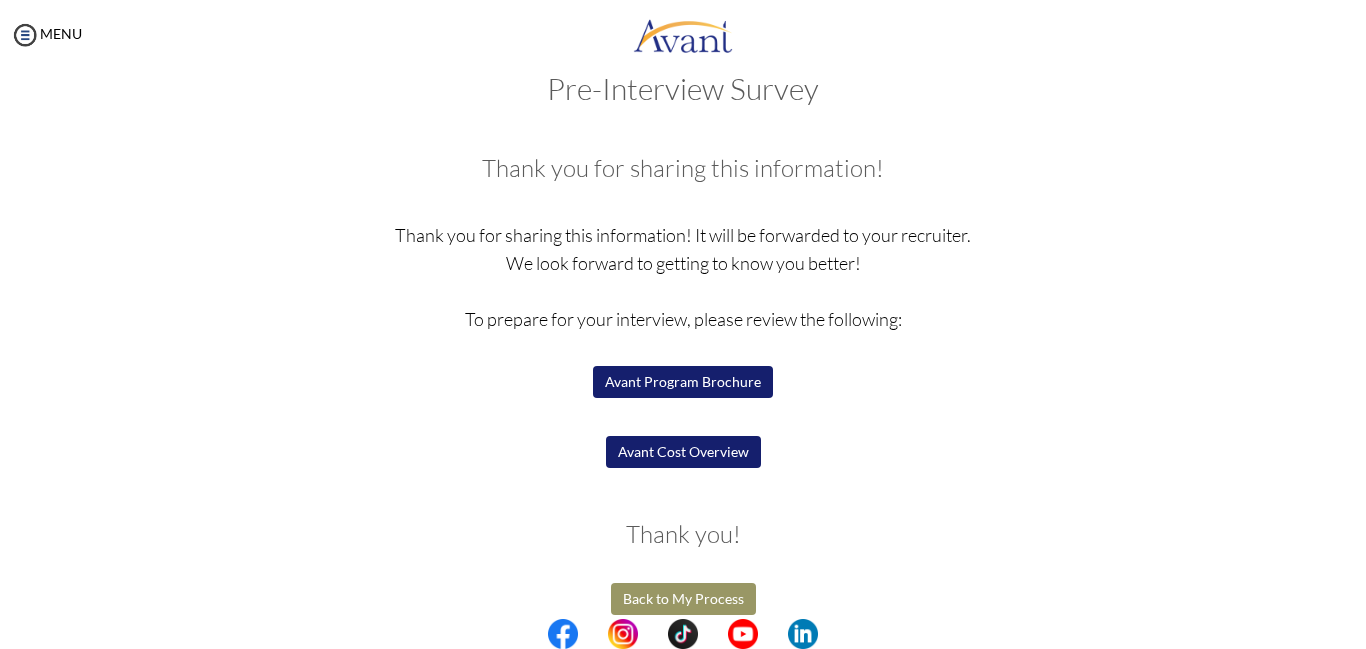 scroll, scrollTop: 59, scrollLeft: 0, axis: vertical 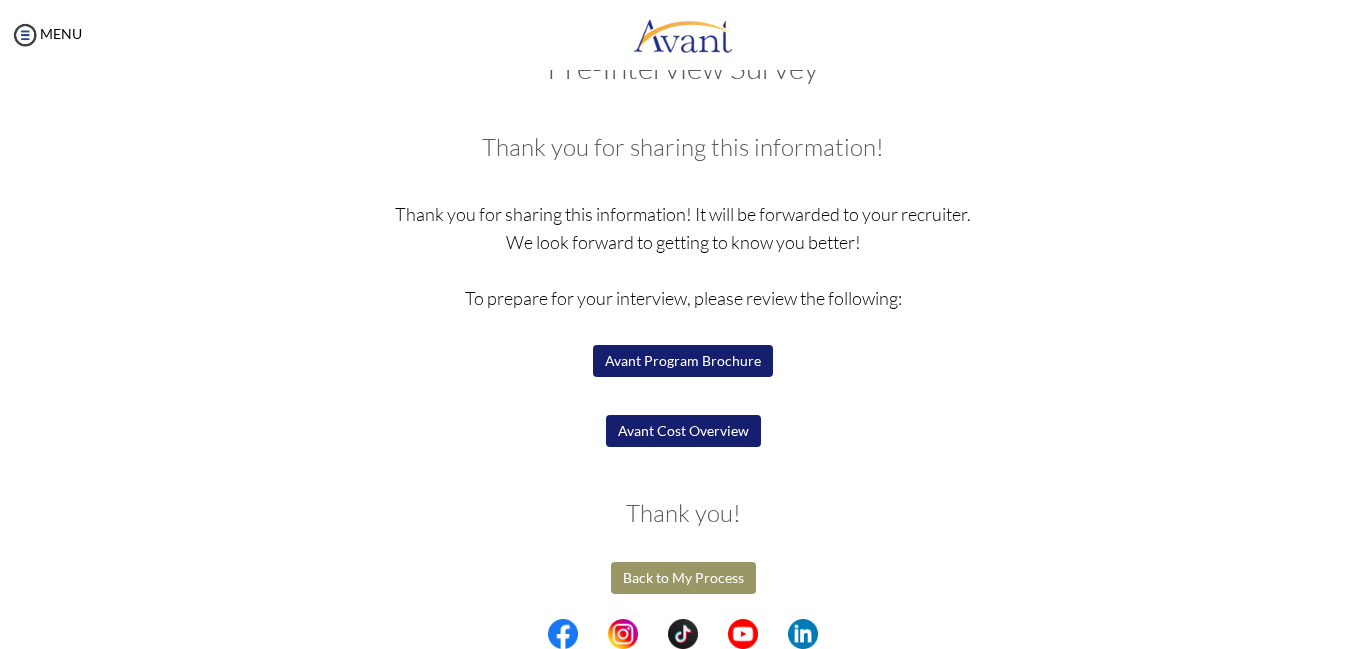 click on "Back to My Process" at bounding box center (683, 578) 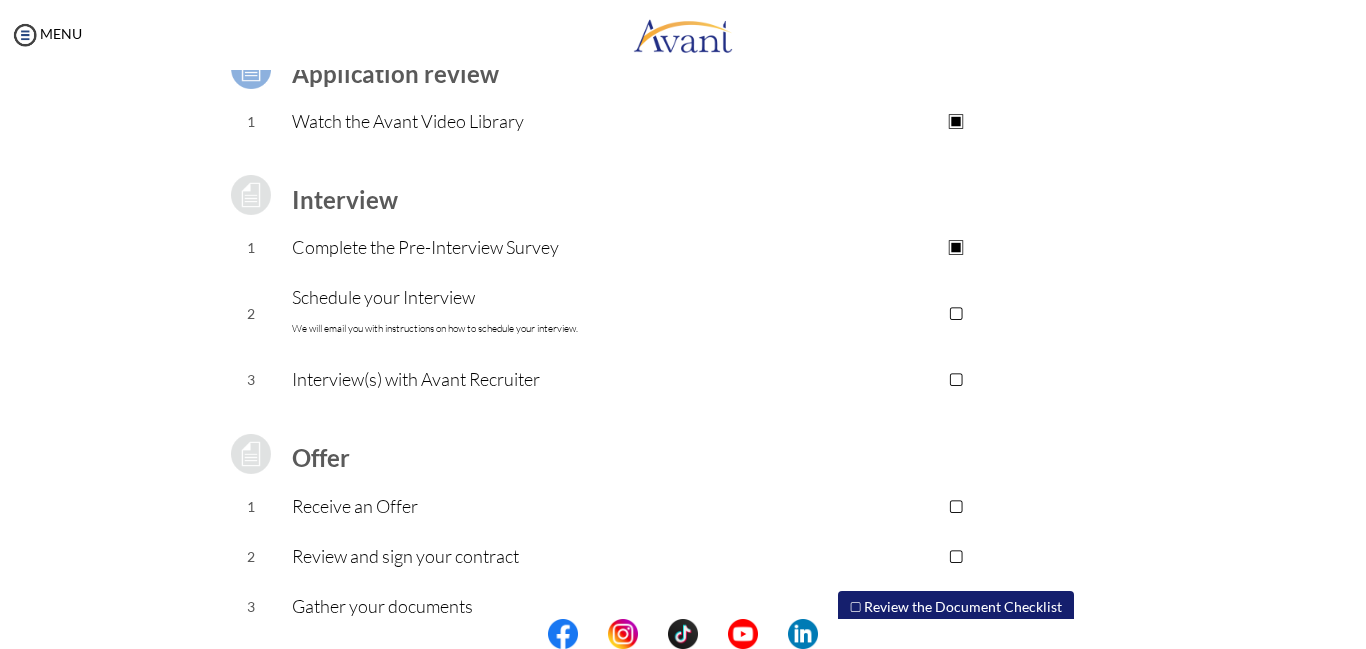 scroll, scrollTop: 200, scrollLeft: 0, axis: vertical 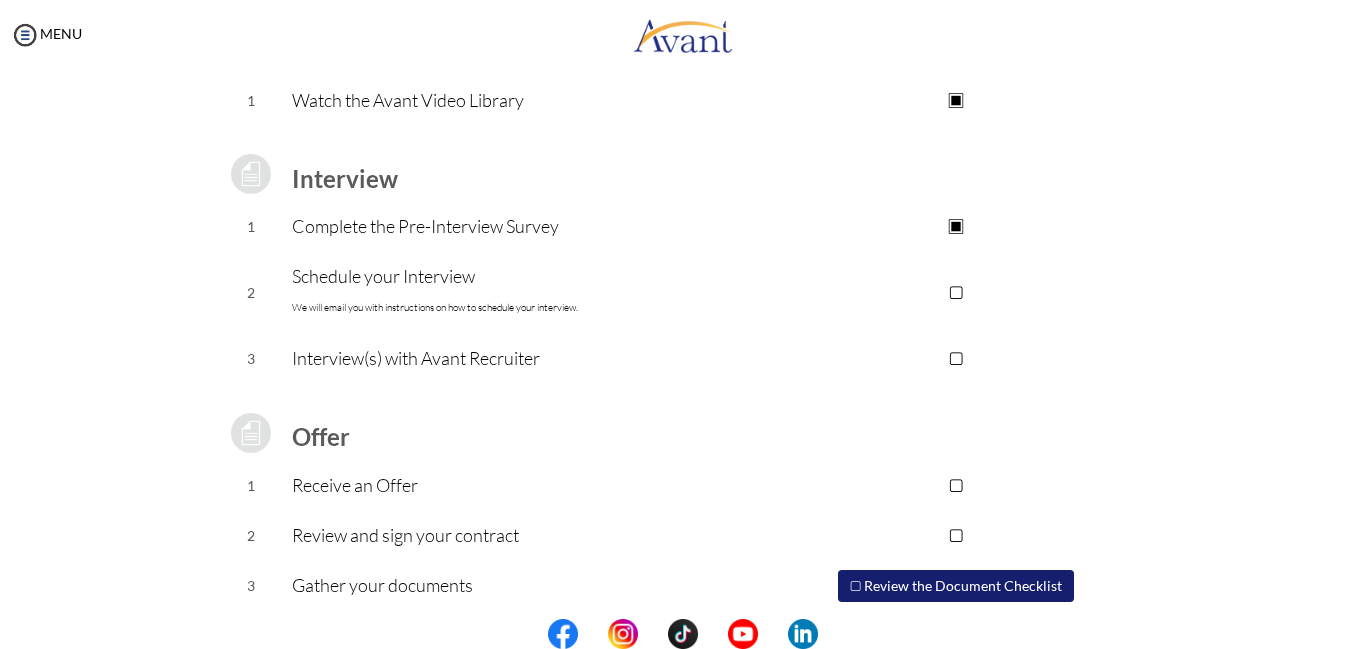 click on "Schedule your Interview We will email you with instructions on how to schedule your interview." at bounding box center (524, 292) 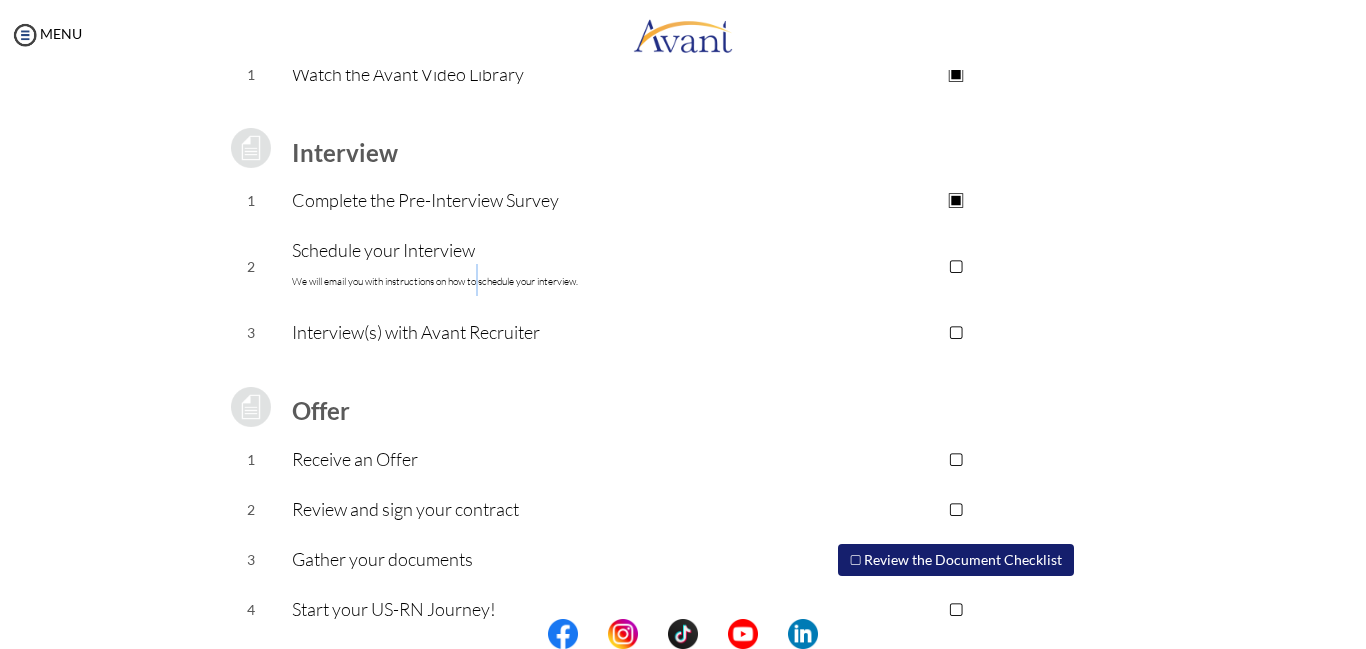 scroll, scrollTop: 261, scrollLeft: 0, axis: vertical 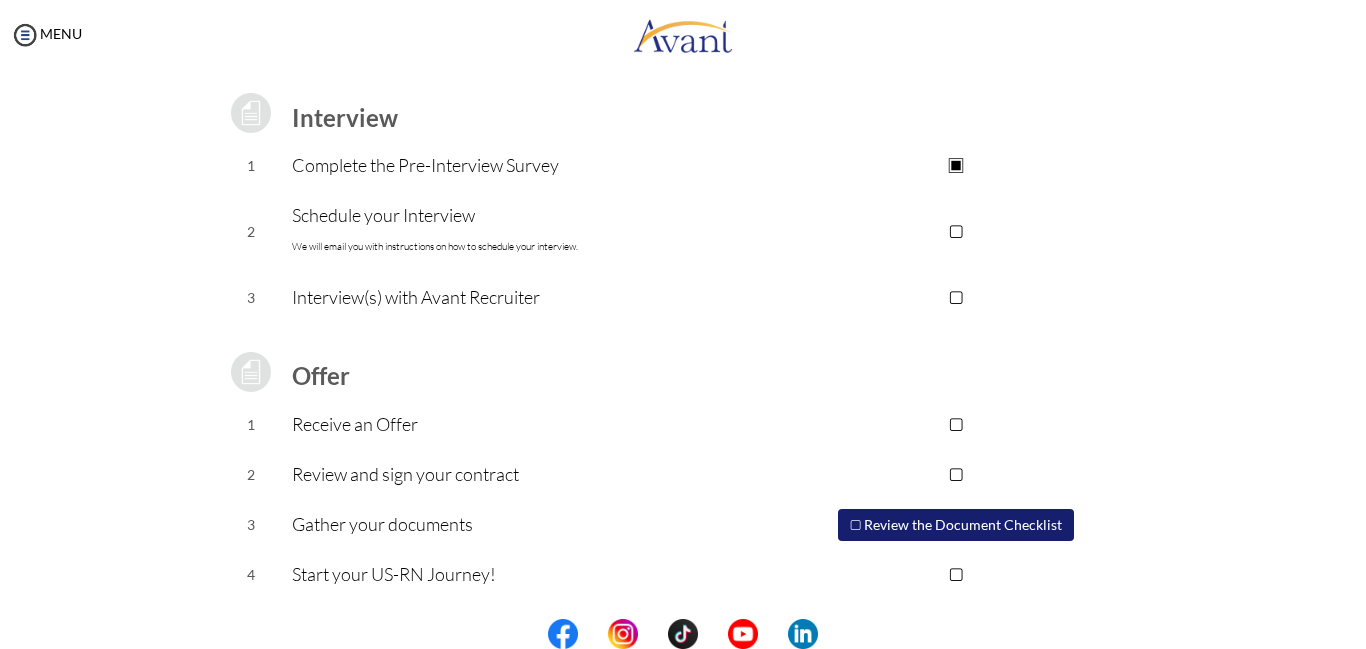 click on "▢" at bounding box center (955, 231) 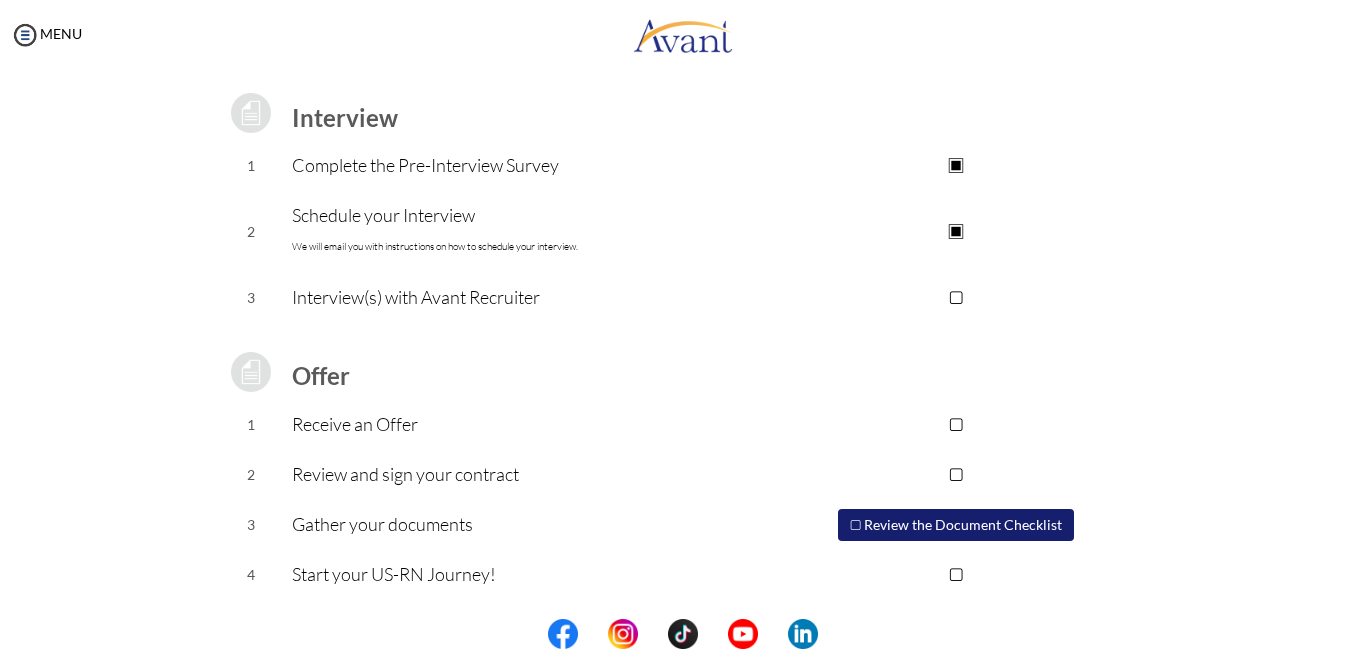 click on "Schedule your Interview We will email you with instructions on how to schedule your interview." at bounding box center (524, 231) 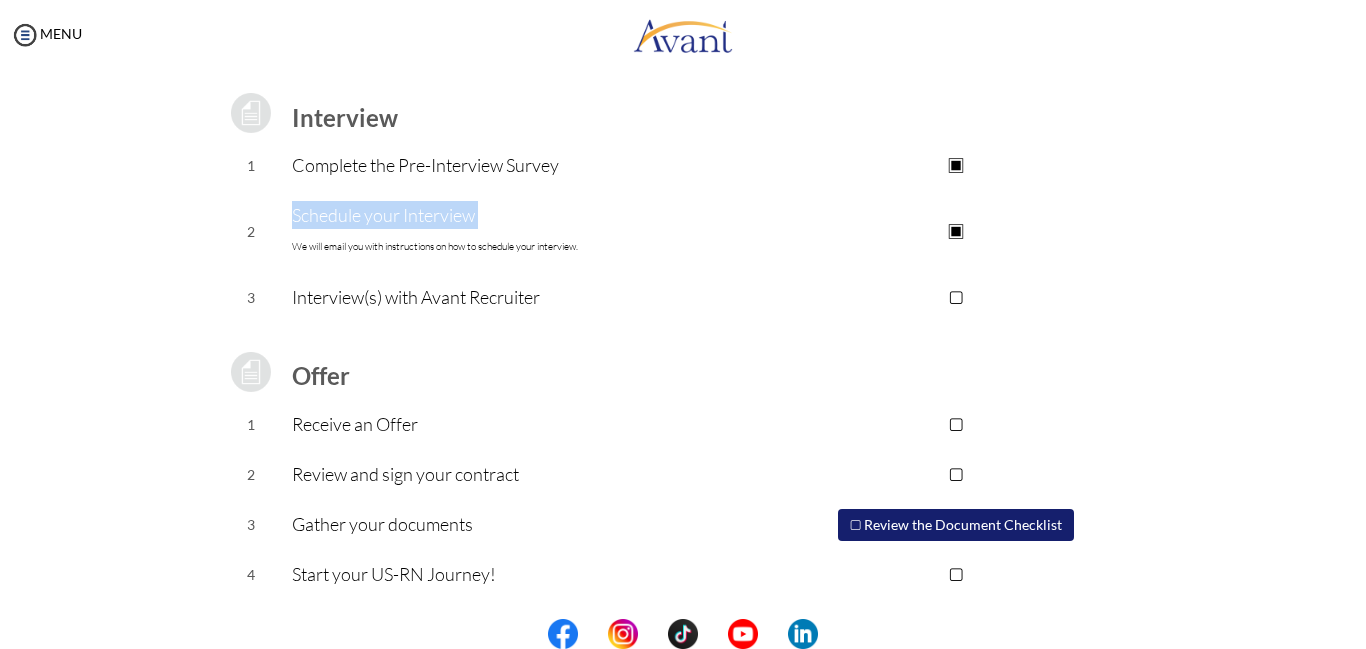 click on "Schedule your Interview We will email you with instructions on how to schedule your interview." at bounding box center [524, 231] 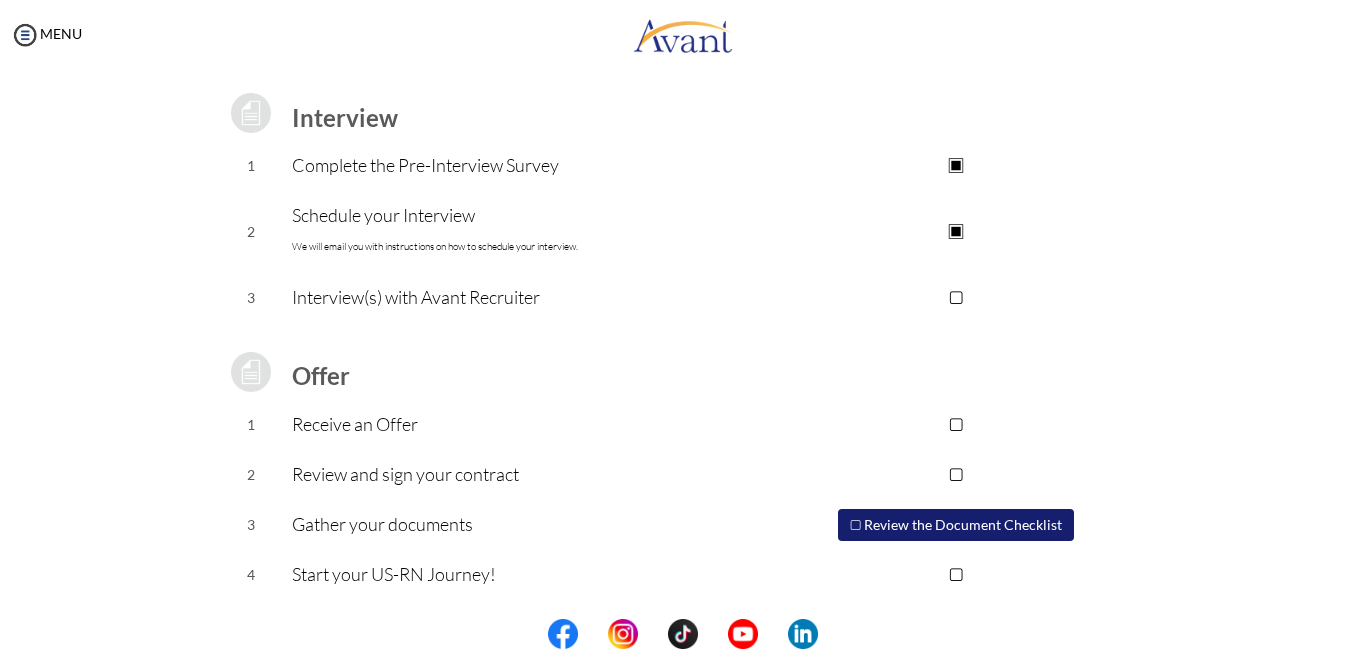 click on "Schedule your Interview We will email you with instructions on how to schedule your interview." at bounding box center [524, 231] 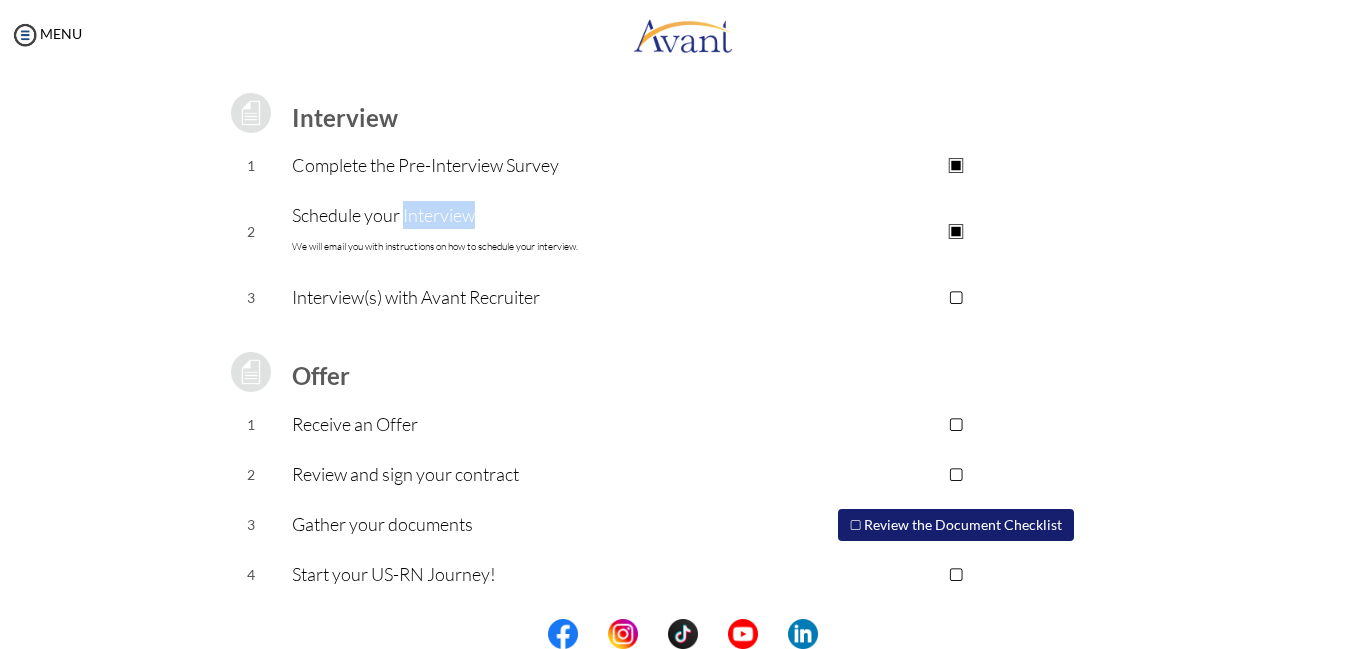 click on "Schedule your Interview We will email you with instructions on how to schedule your interview." at bounding box center (524, 231) 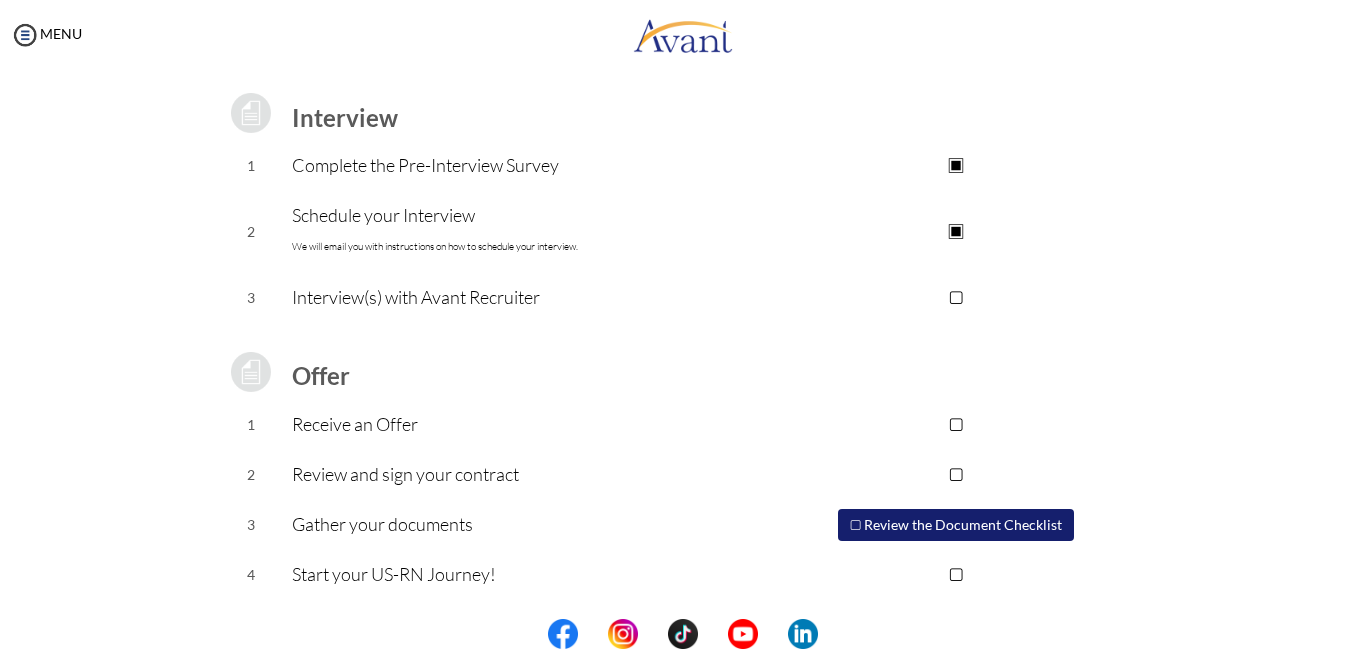 click on "Schedule your Interview We will email you with instructions on how to schedule your interview." at bounding box center [524, 231] 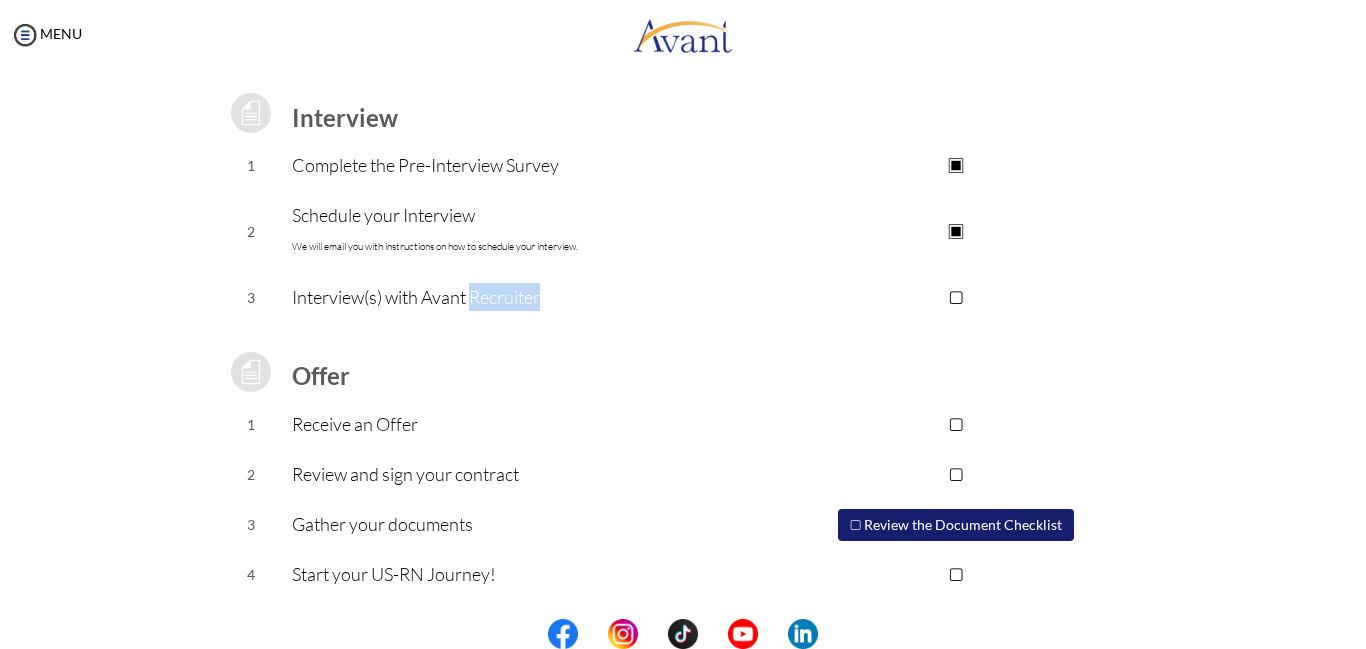 click on "Interview(s) with Avant Recruiter" at bounding box center [524, 297] 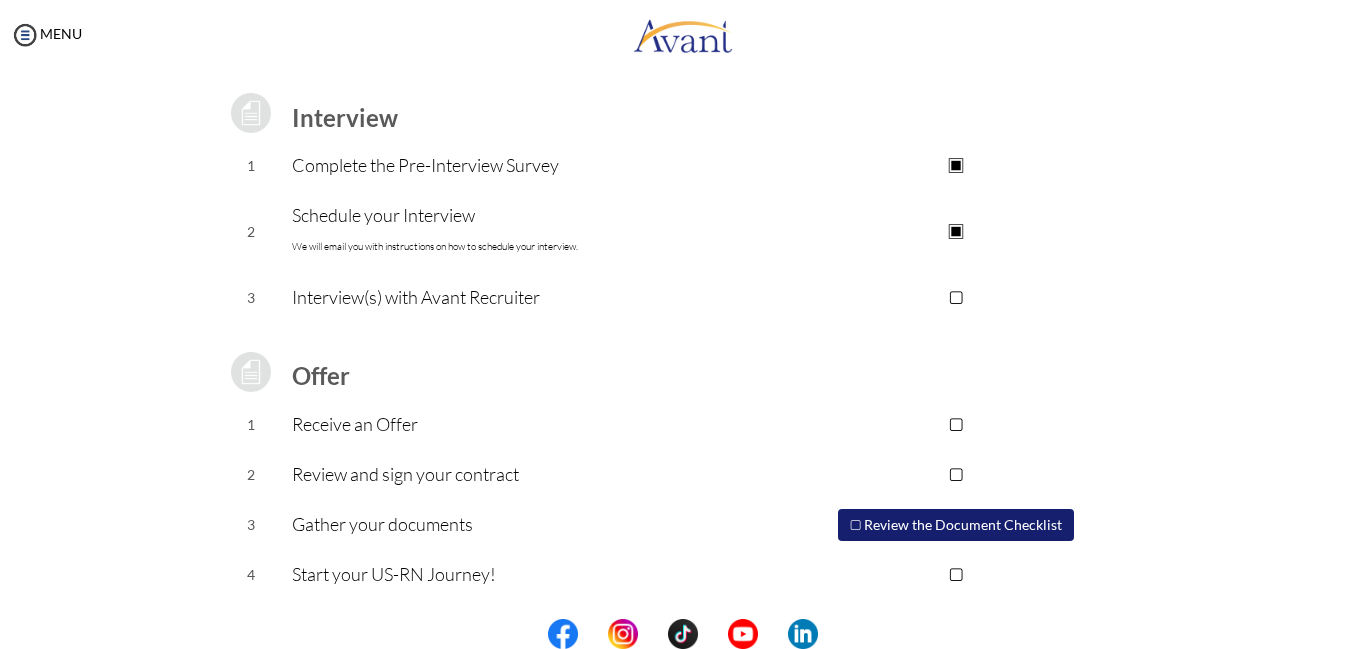 click on "Interview(s) with Avant Recruiter" at bounding box center (524, 297) 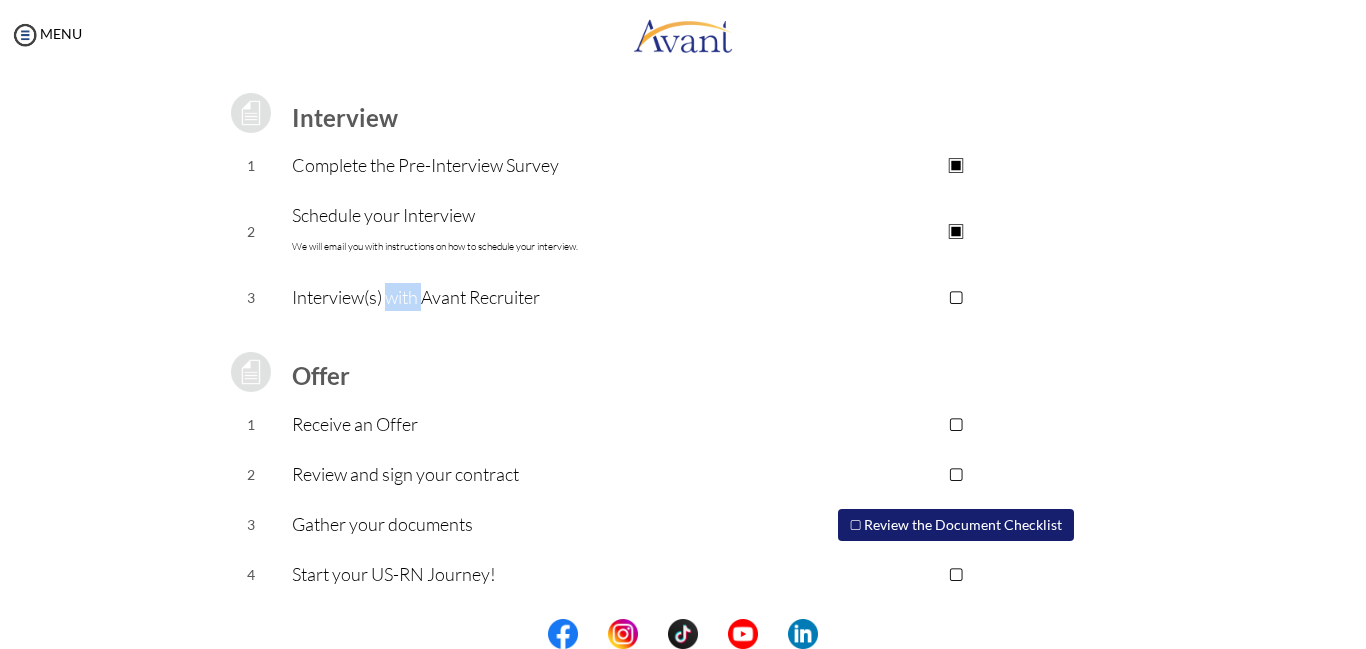 click on "Interview(s) with Avant Recruiter" at bounding box center [524, 297] 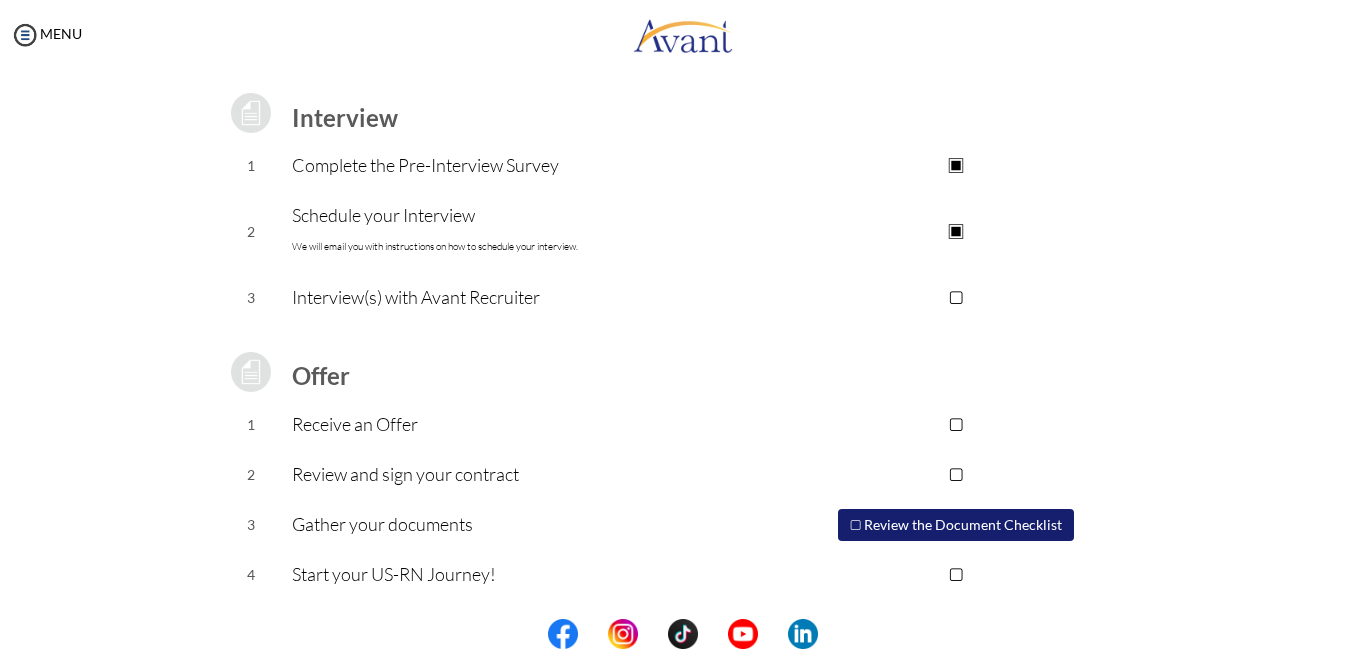 click on "▢" at bounding box center (955, 297) 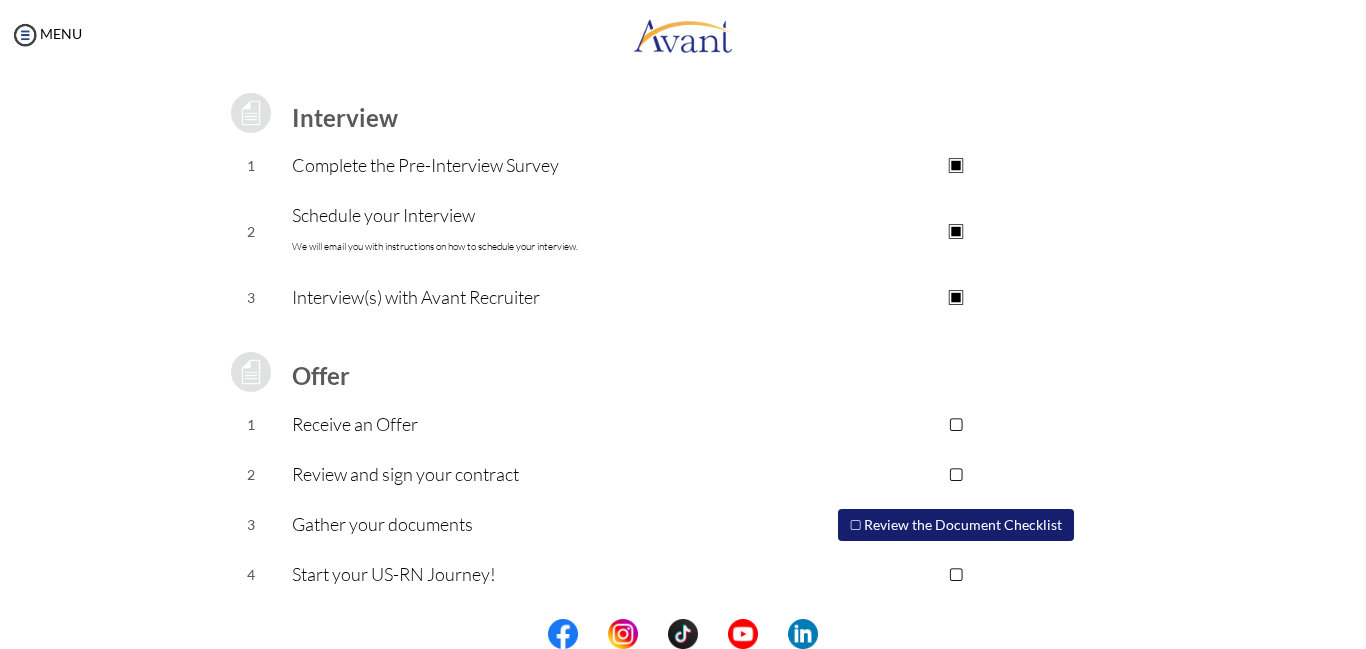 click at bounding box center [524, 333] 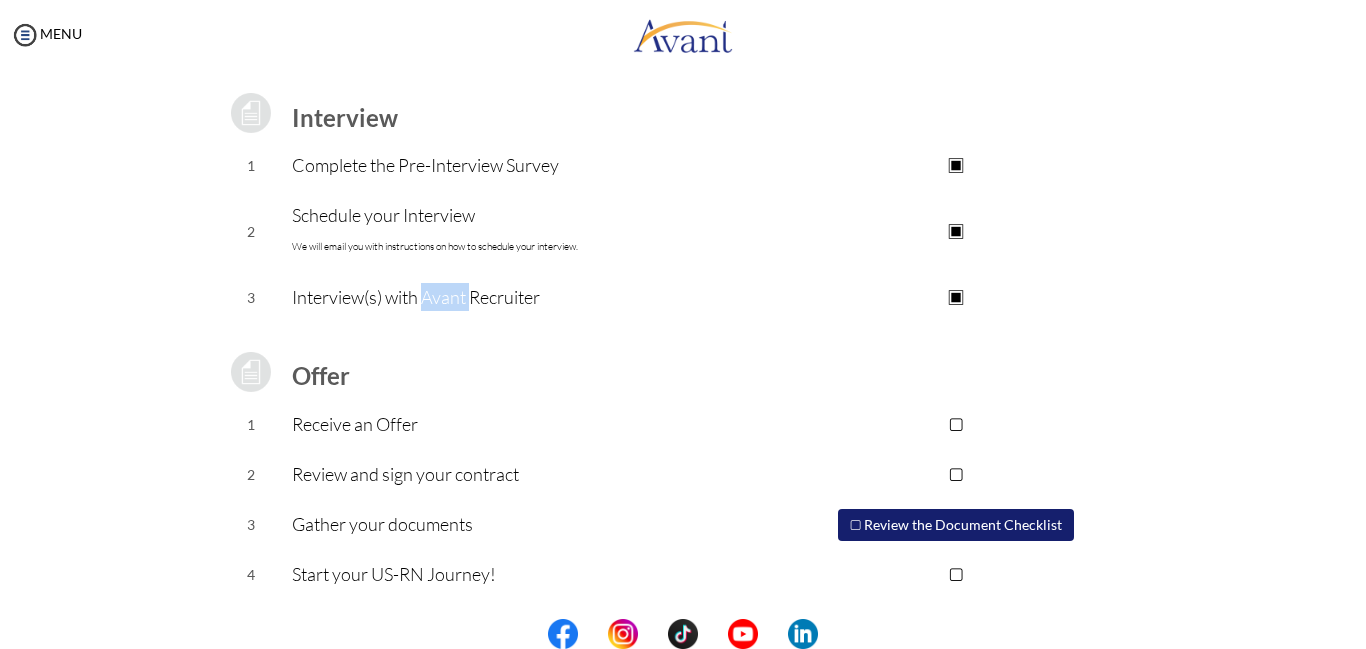 click on "Interview(s) with Avant Recruiter" at bounding box center (524, 297) 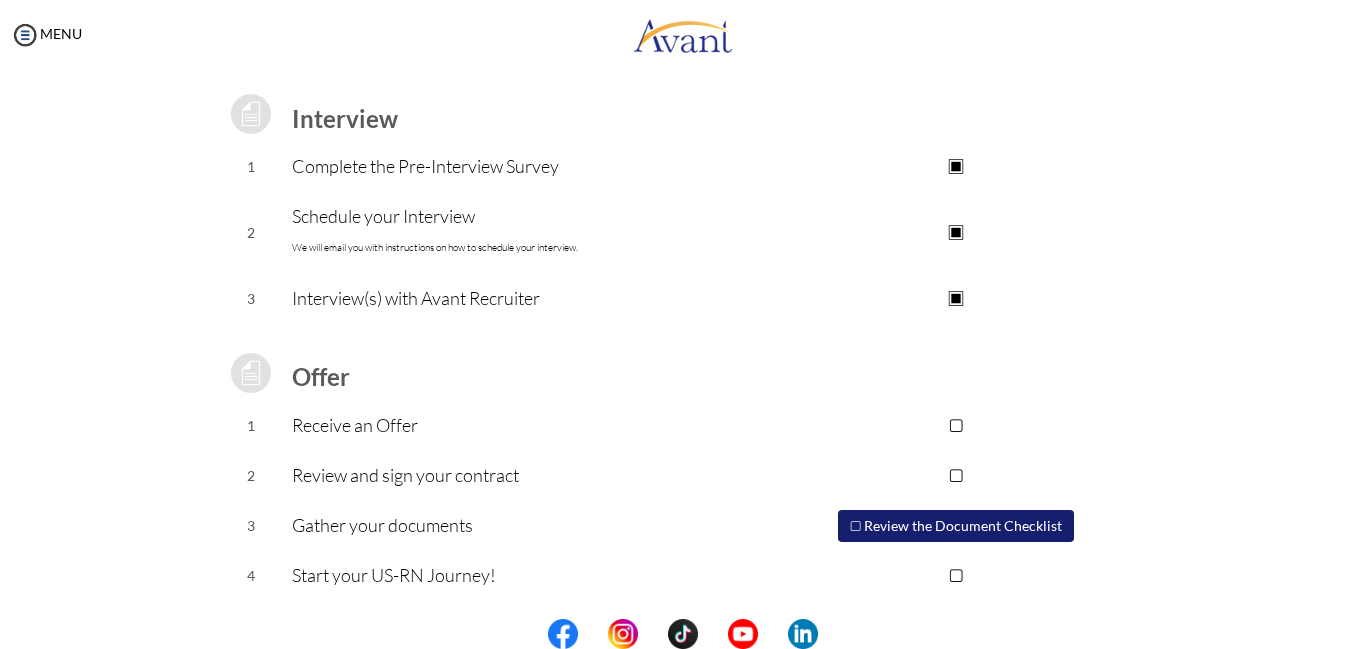 scroll, scrollTop: 261, scrollLeft: 0, axis: vertical 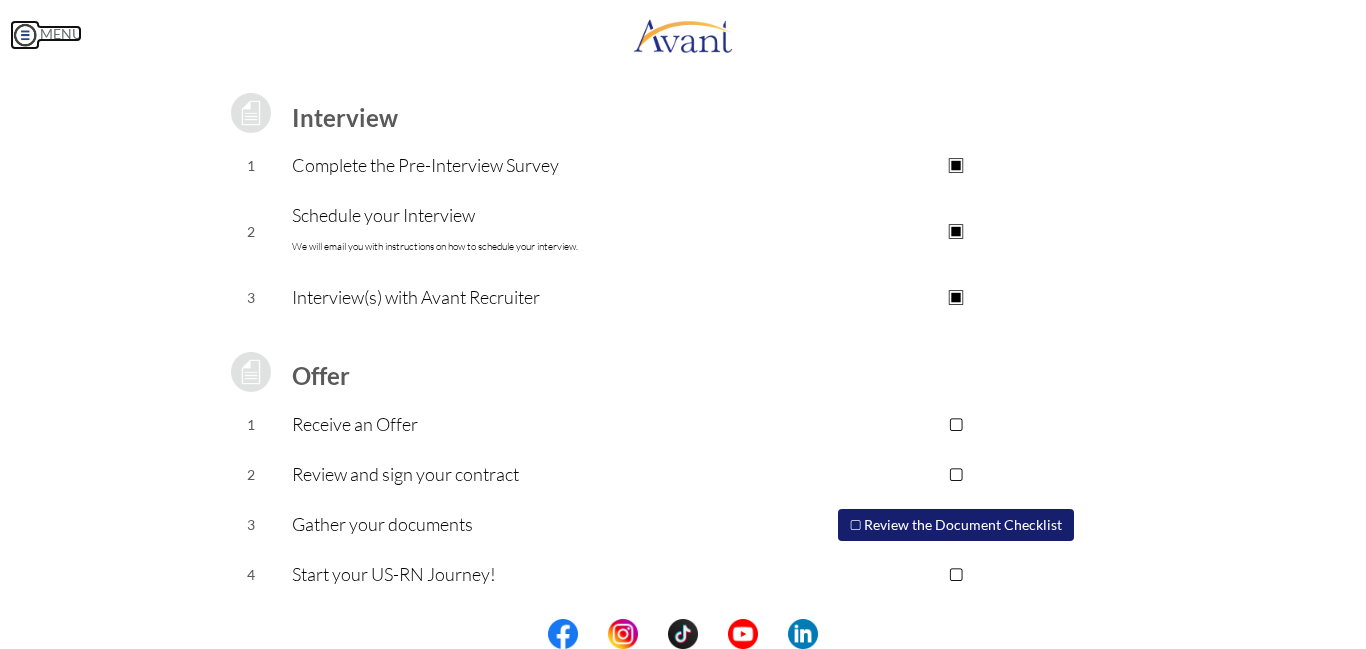 click at bounding box center [25, 35] 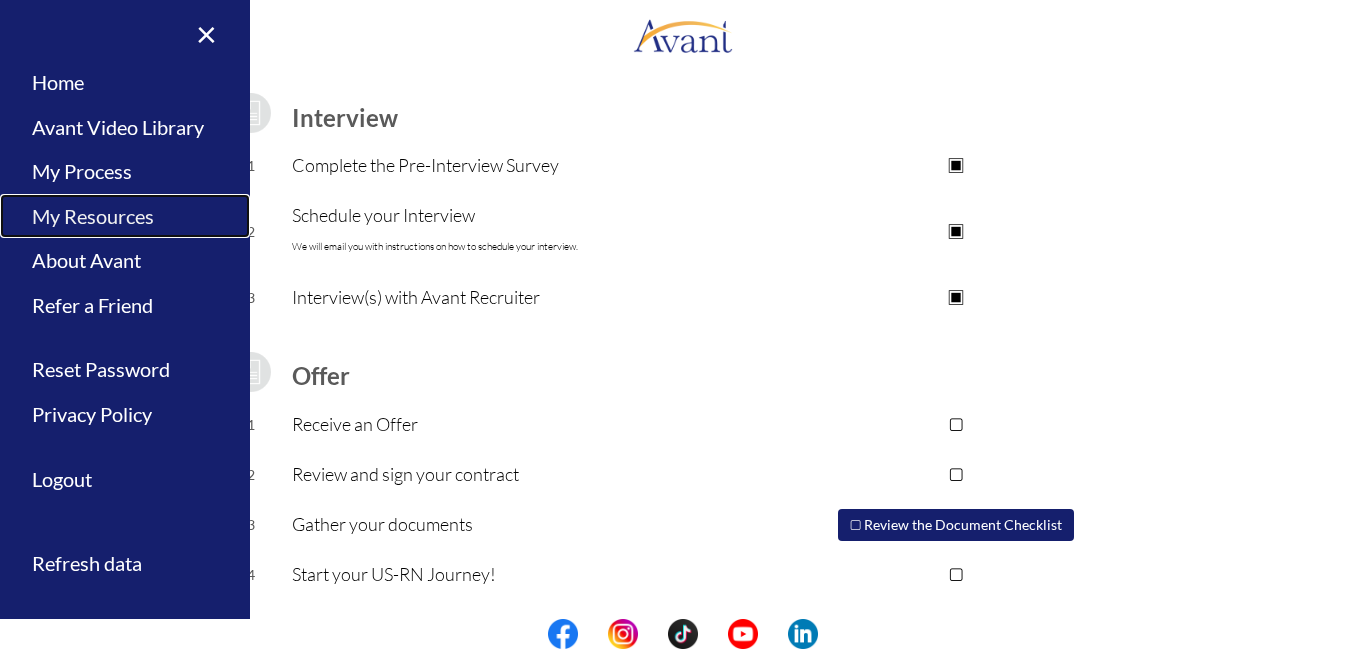click on "My Resources" at bounding box center [125, 216] 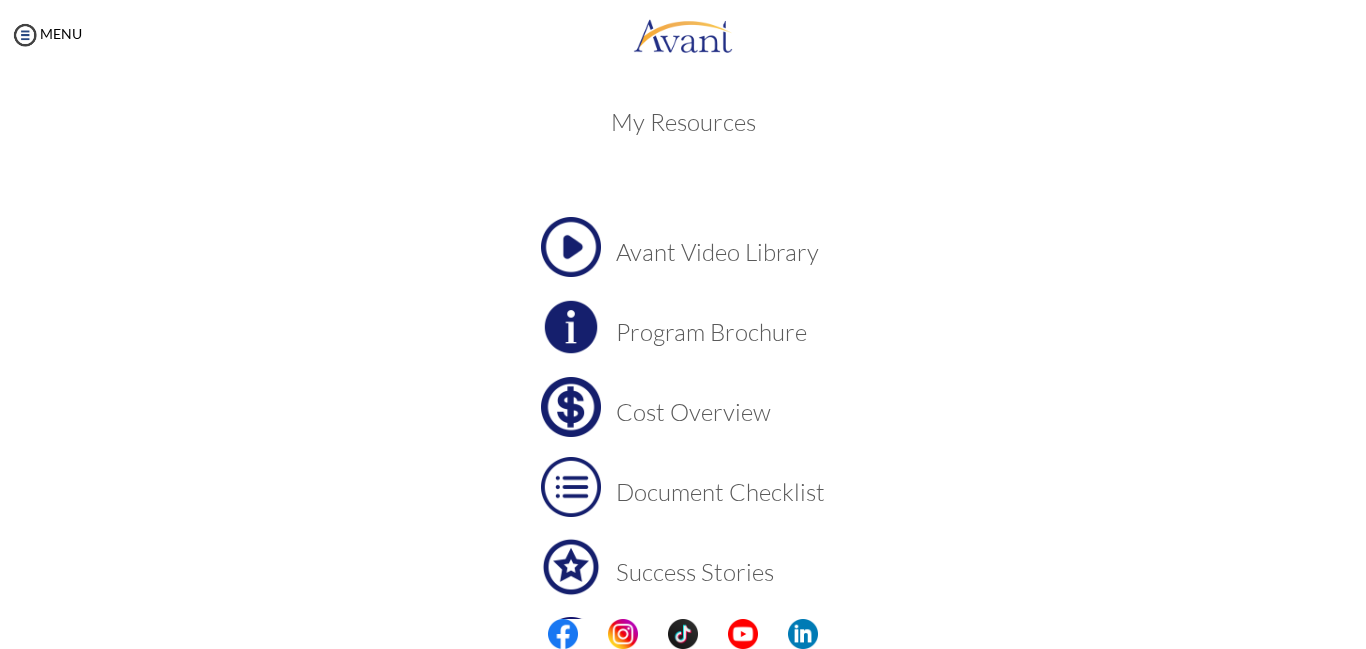 scroll, scrollTop: 0, scrollLeft: 0, axis: both 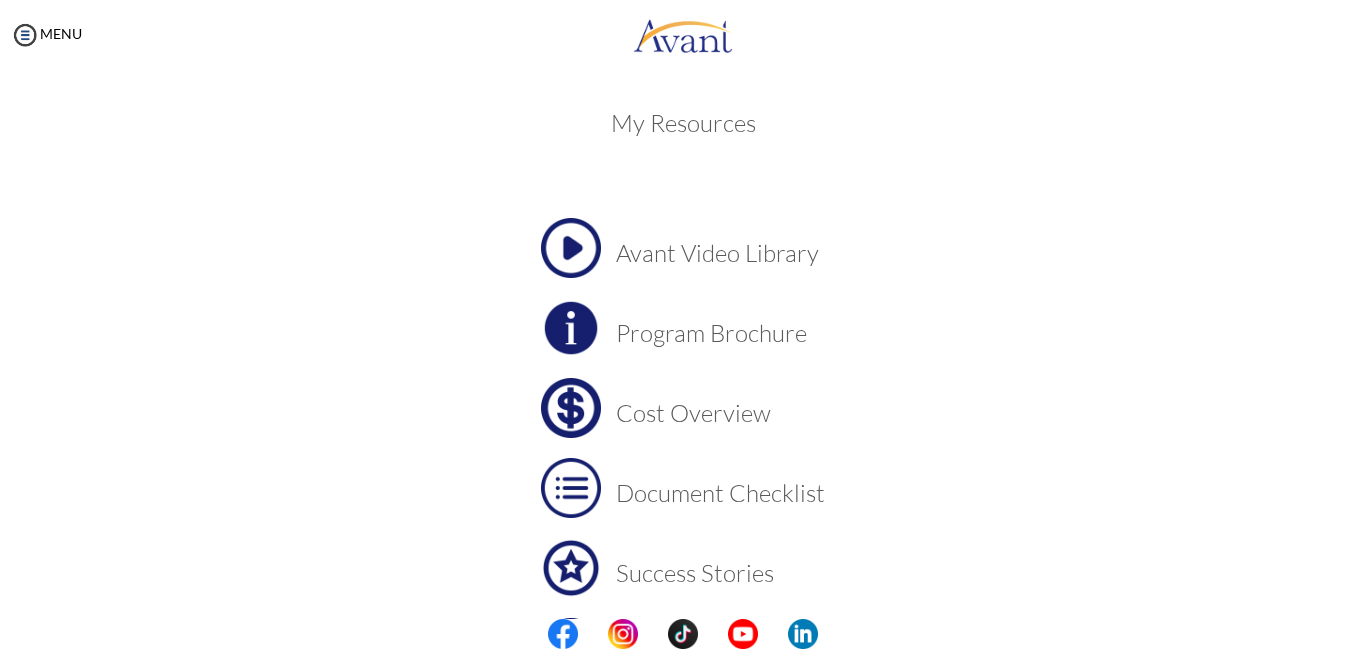 click on "My Resources" at bounding box center [683, 123] 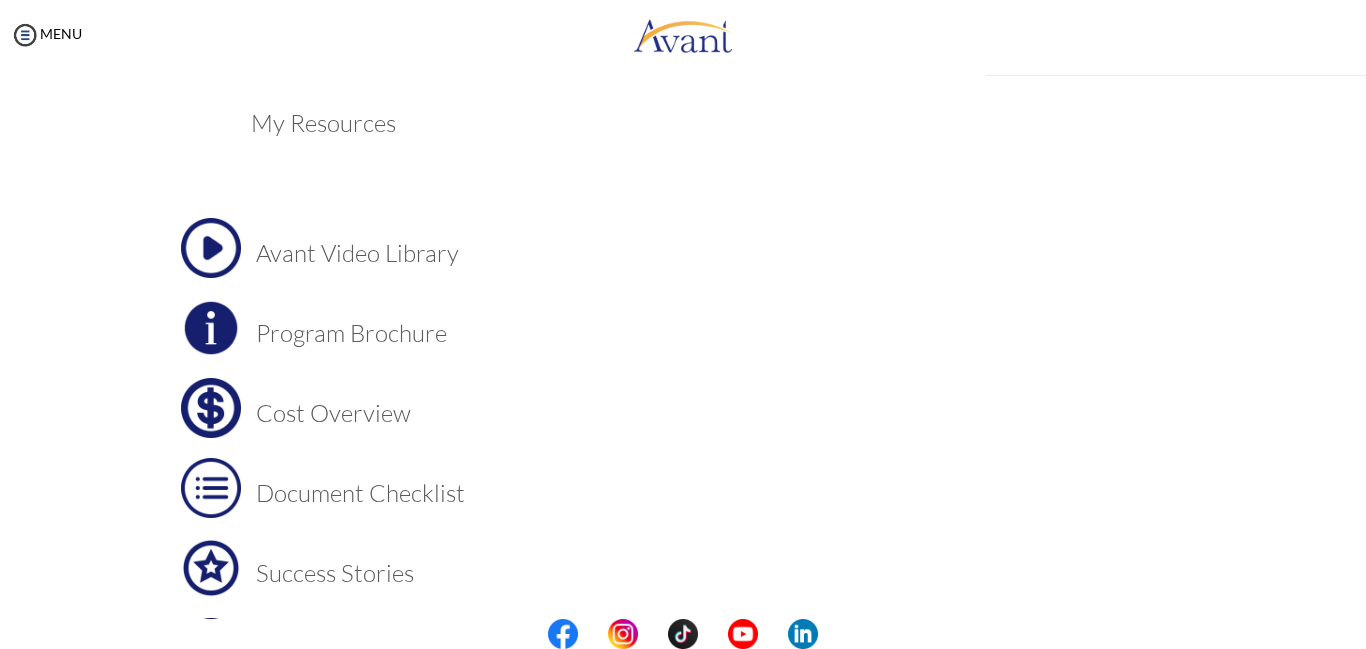 click on "Avant Video Library
Program Brochure
Cost Overview
Document Checklist
Success Stories
Avant Blog" at bounding box center [323, 488] 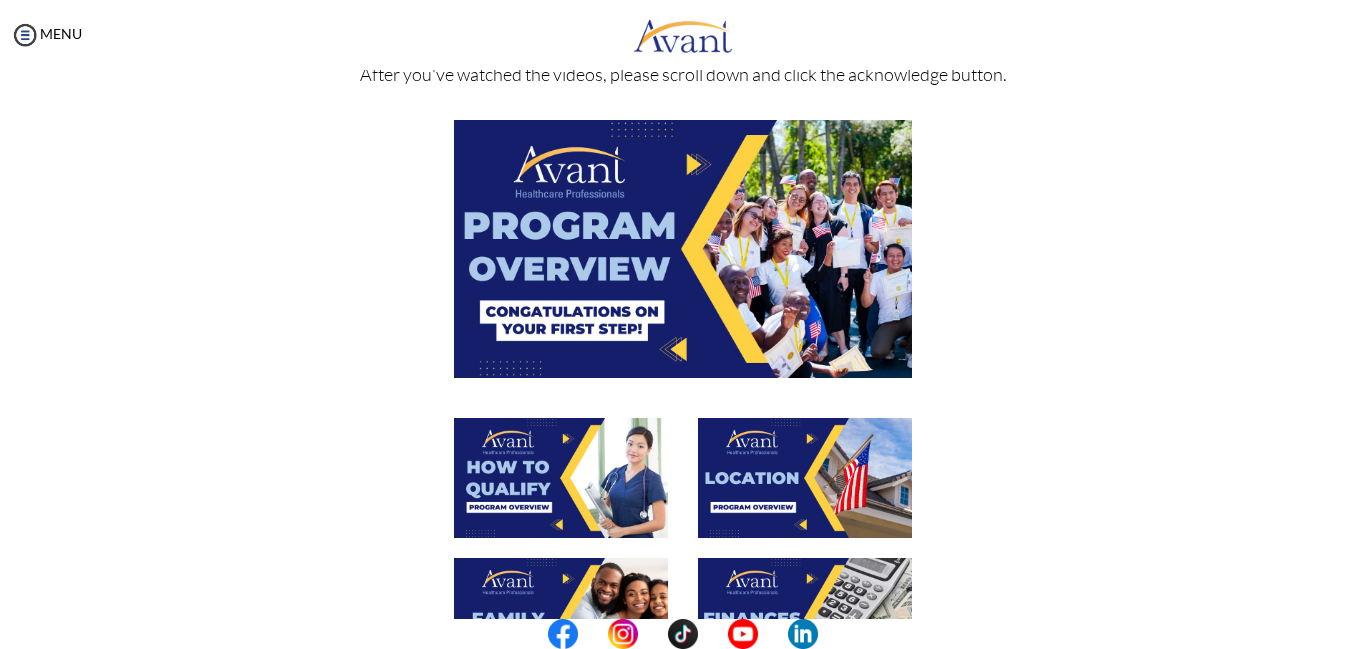 scroll, scrollTop: 96, scrollLeft: 0, axis: vertical 